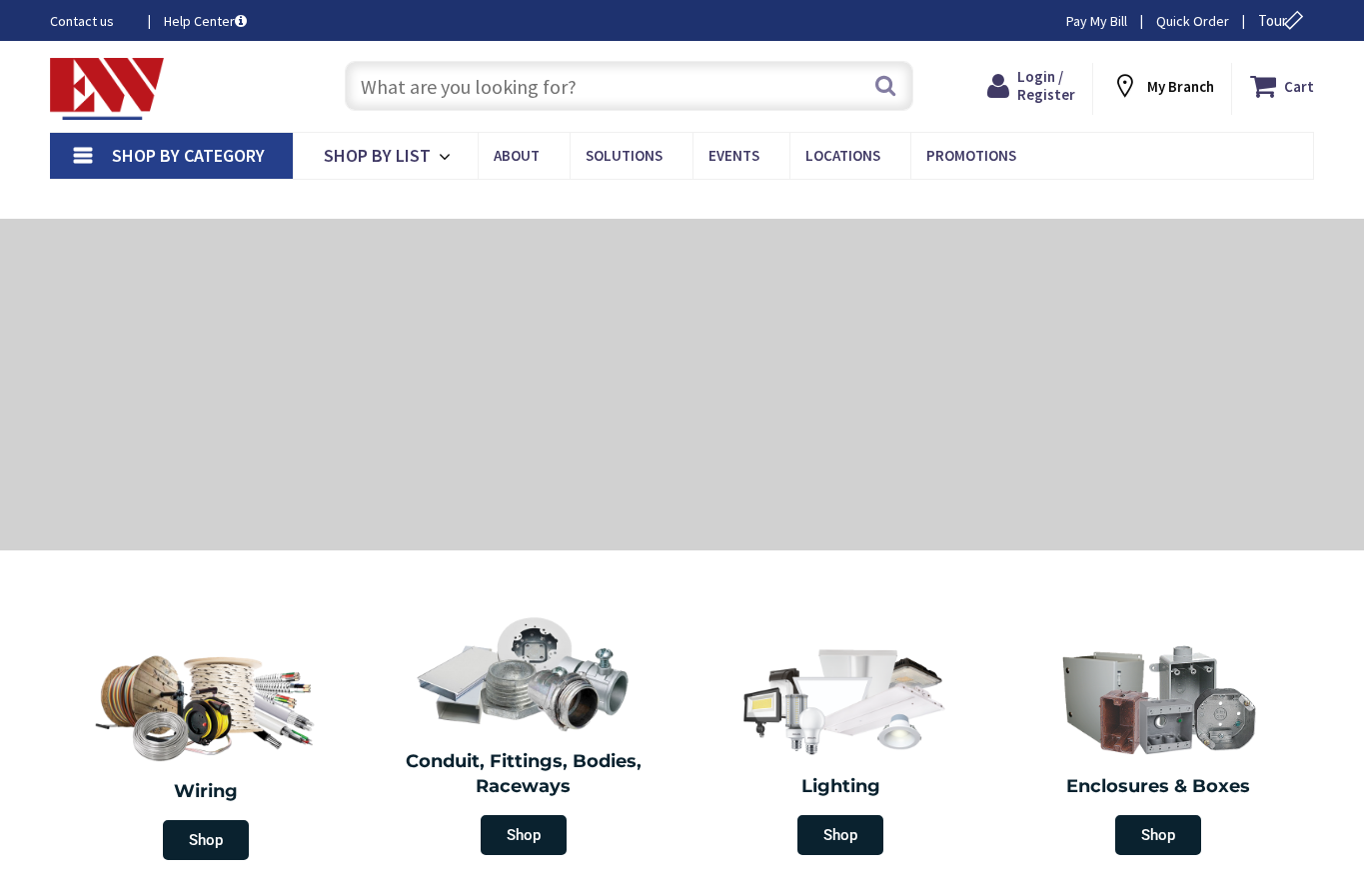 scroll, scrollTop: 0, scrollLeft: 0, axis: both 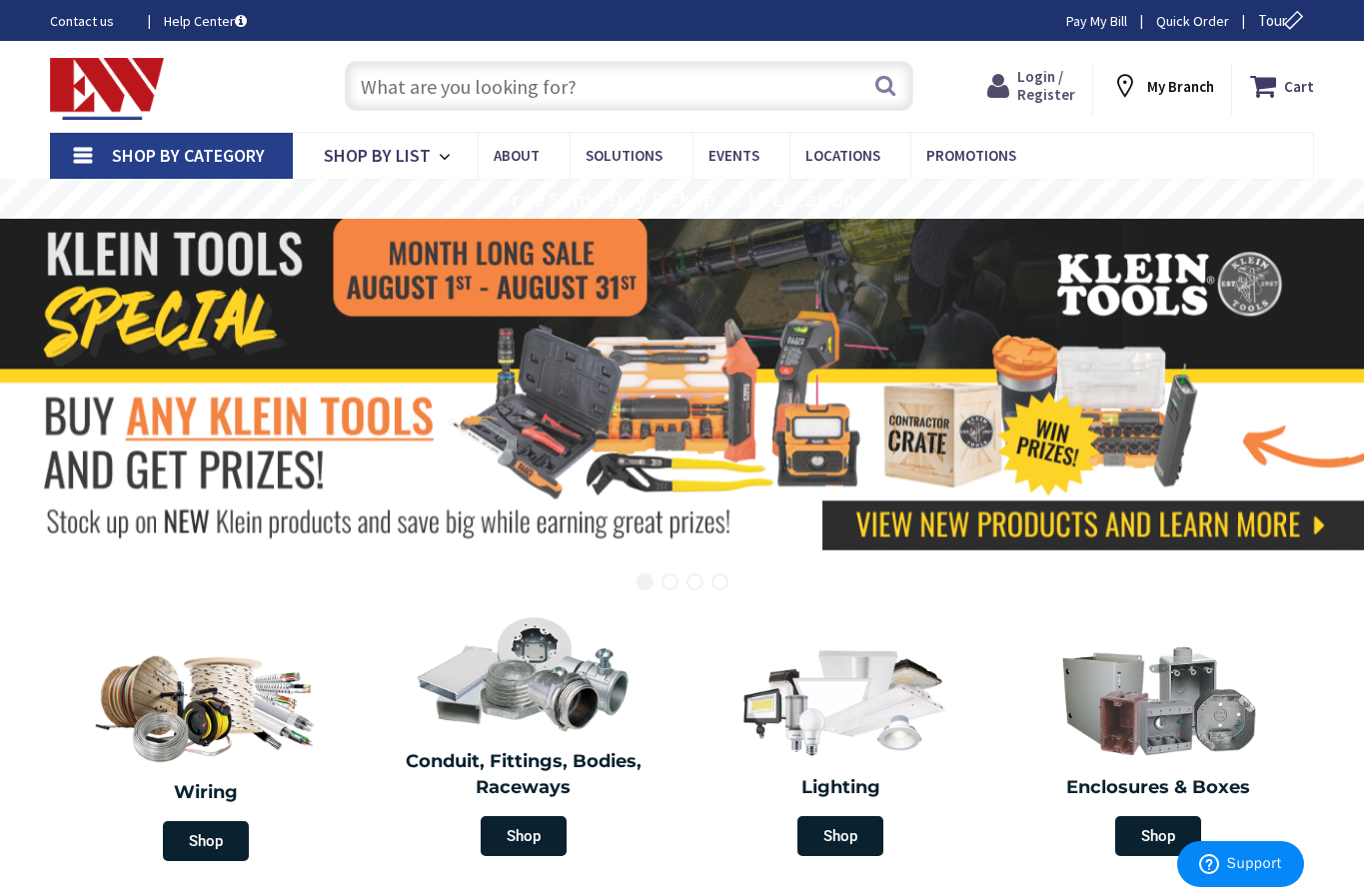 click on "Login / Register" at bounding box center [1046, 85] 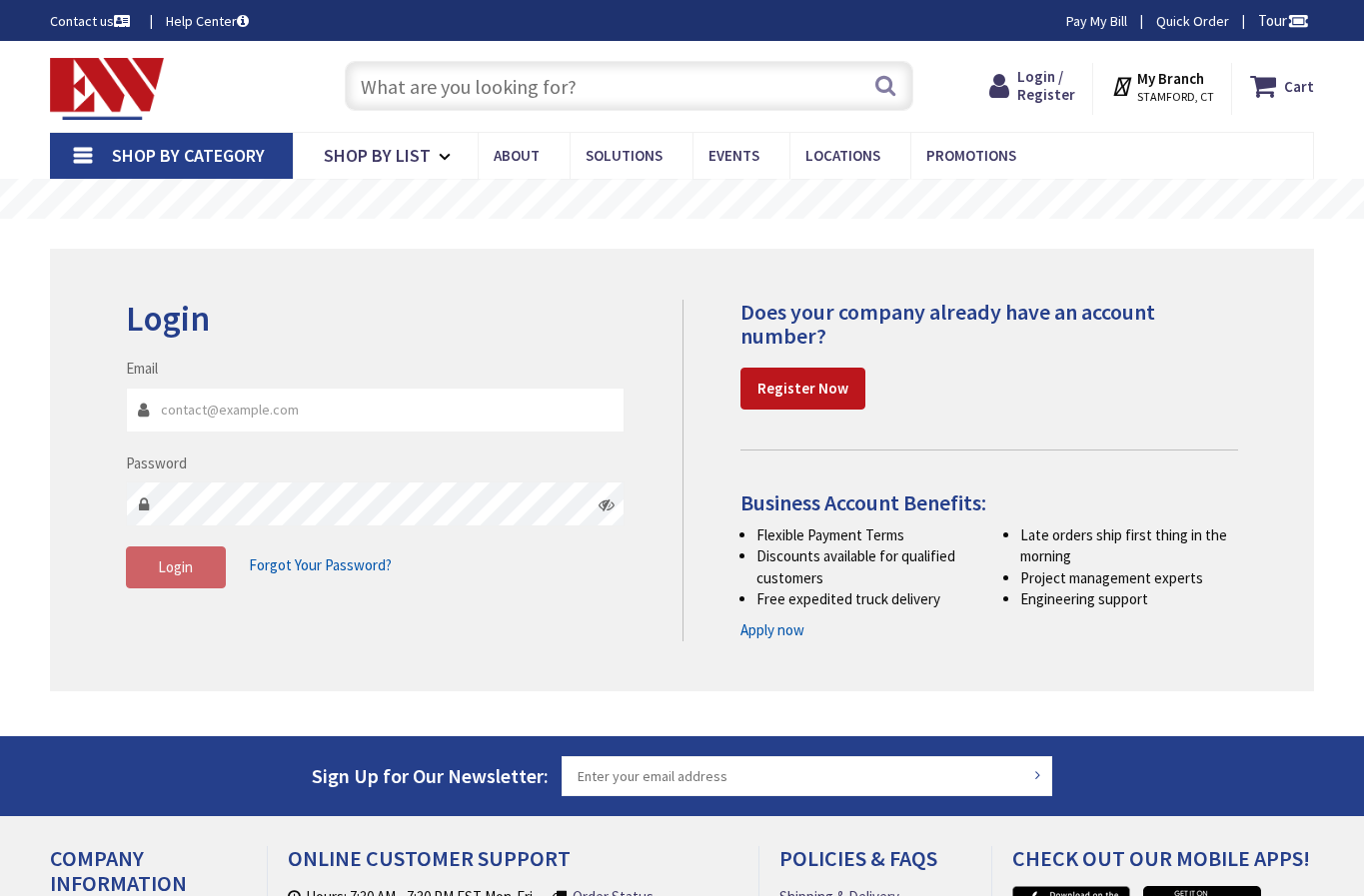 scroll, scrollTop: 0, scrollLeft: 0, axis: both 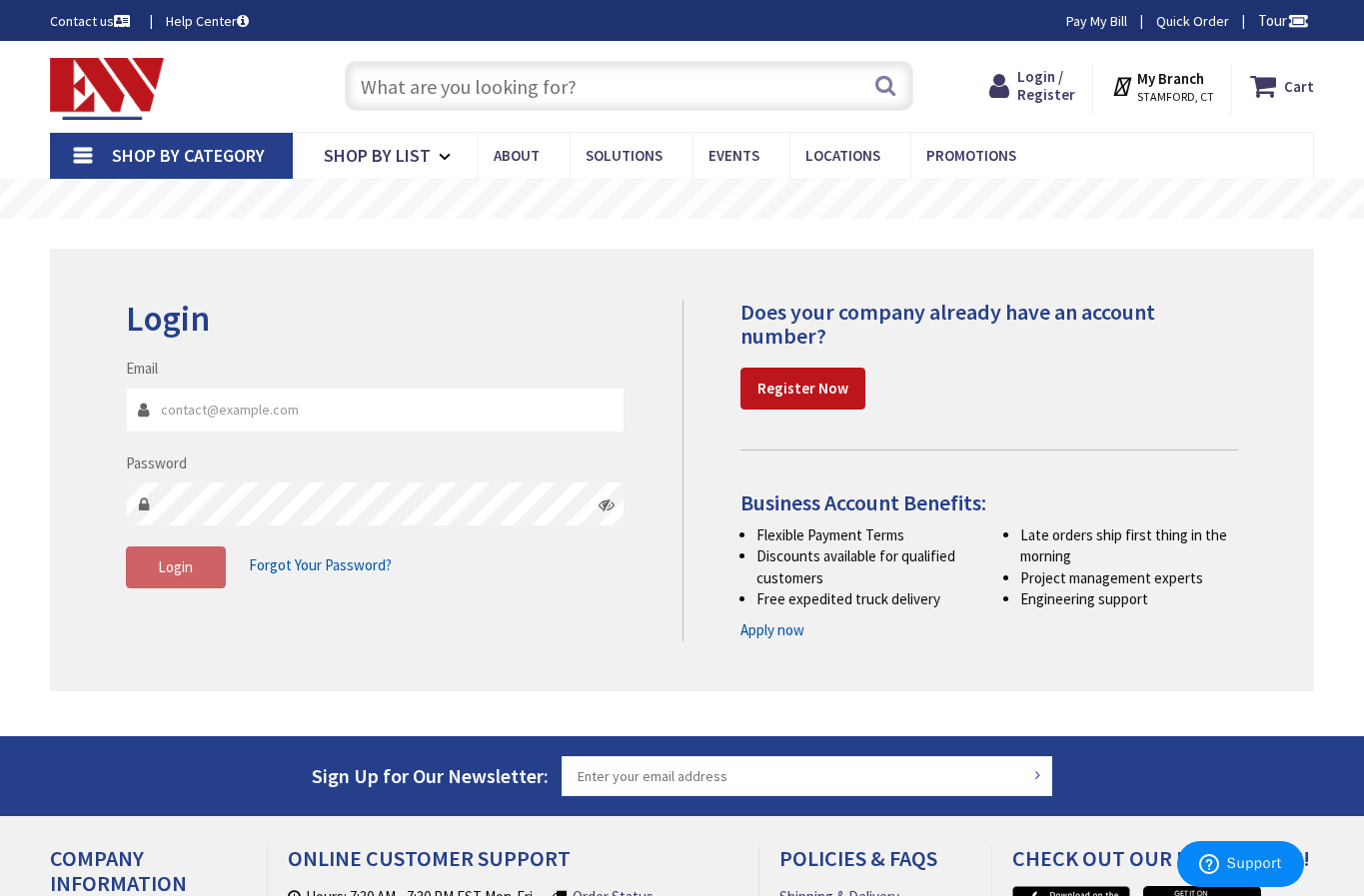 click on "Email" at bounding box center [375, 410] 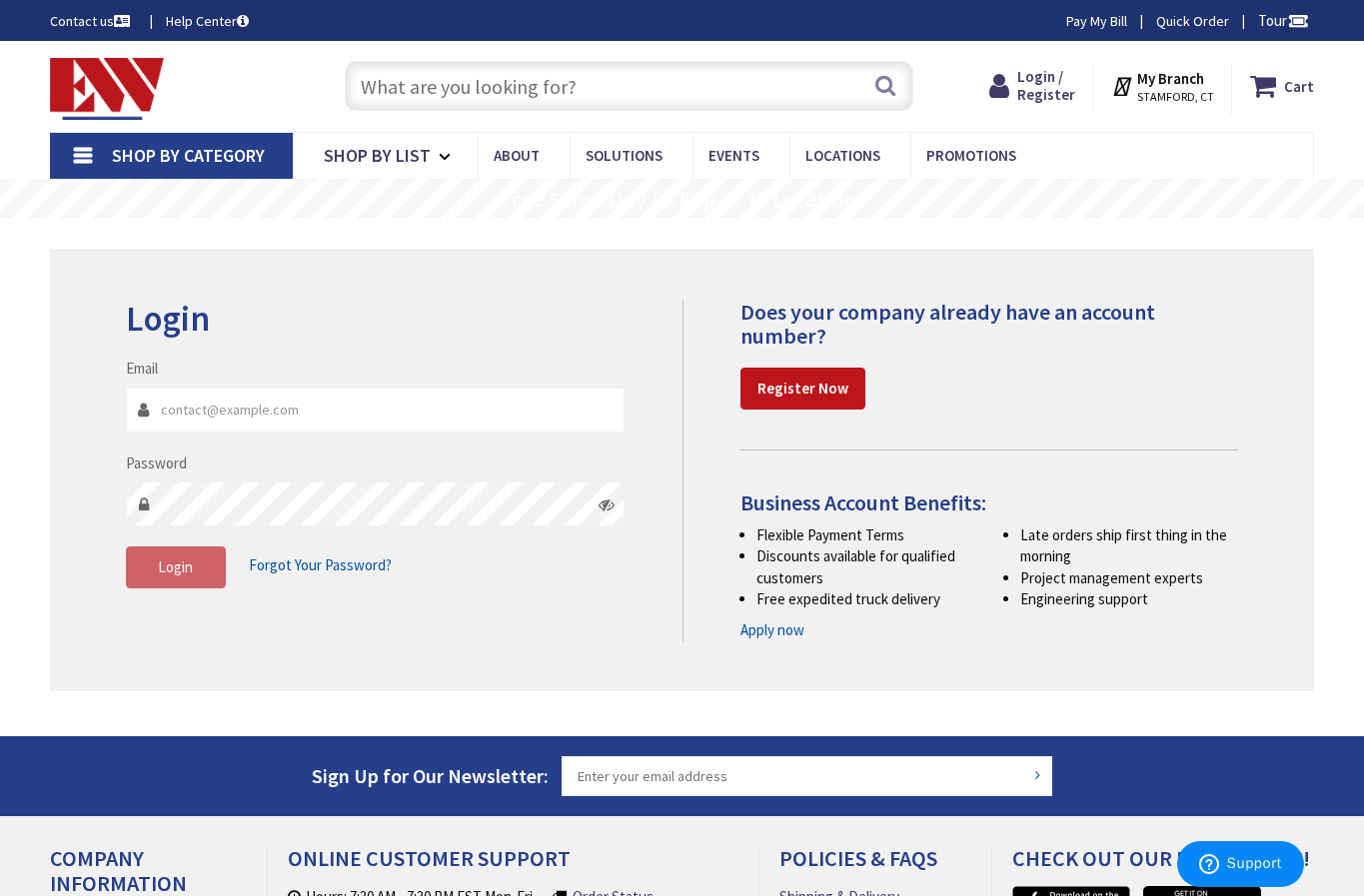 type on "pete.pselectric@gmail.com" 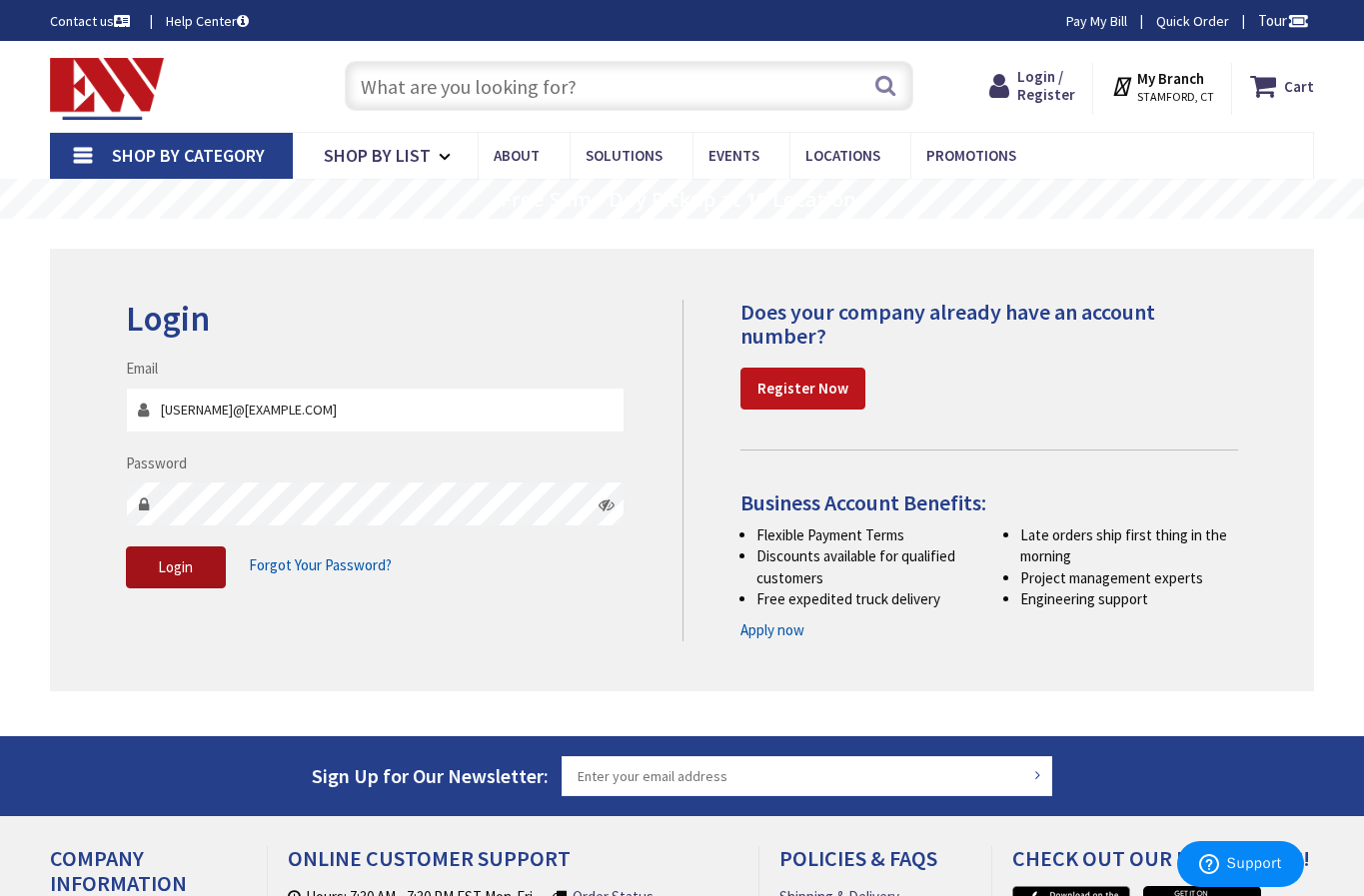 click on "Login" at bounding box center [176, 567] 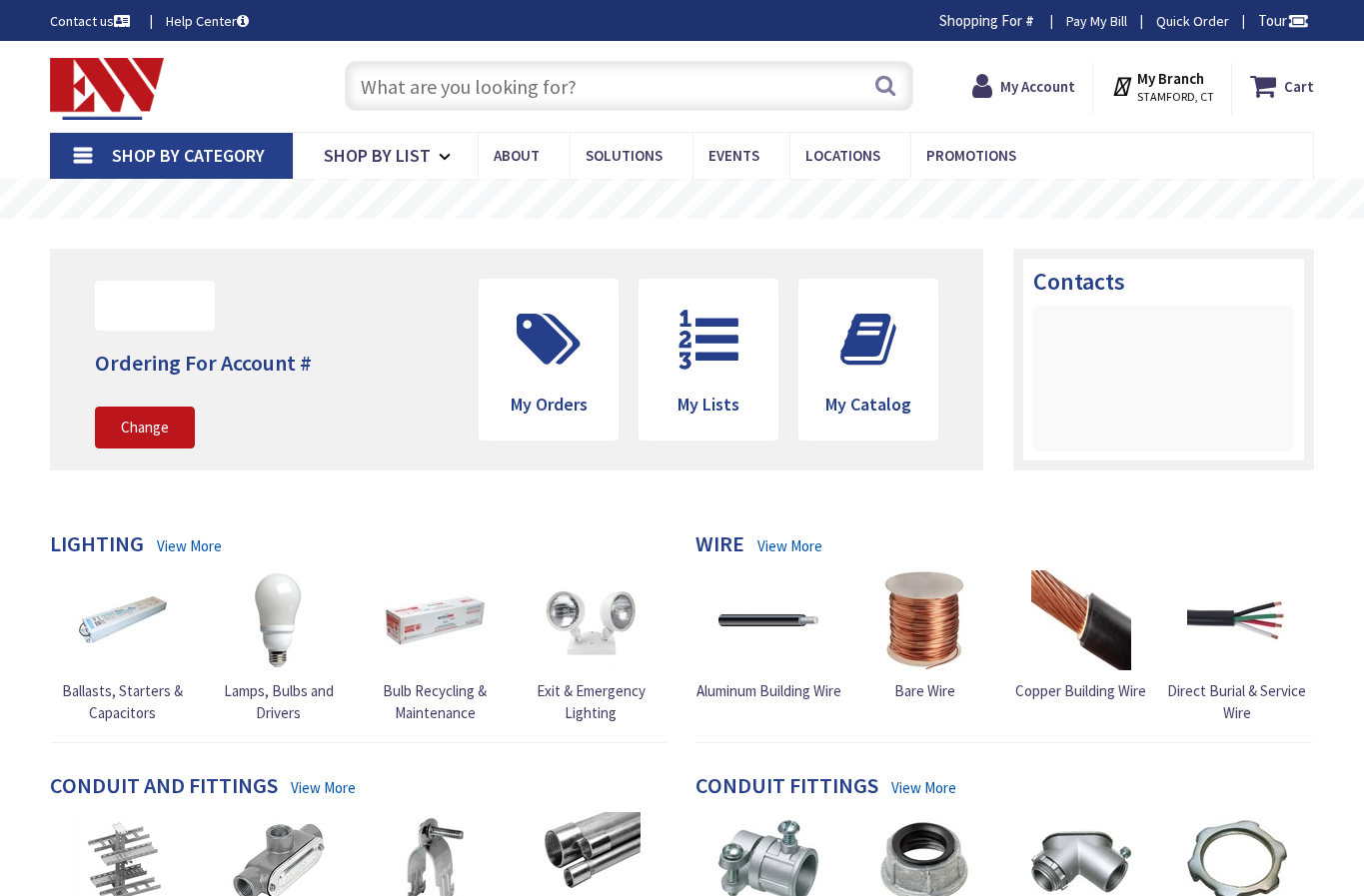 scroll, scrollTop: 0, scrollLeft: 0, axis: both 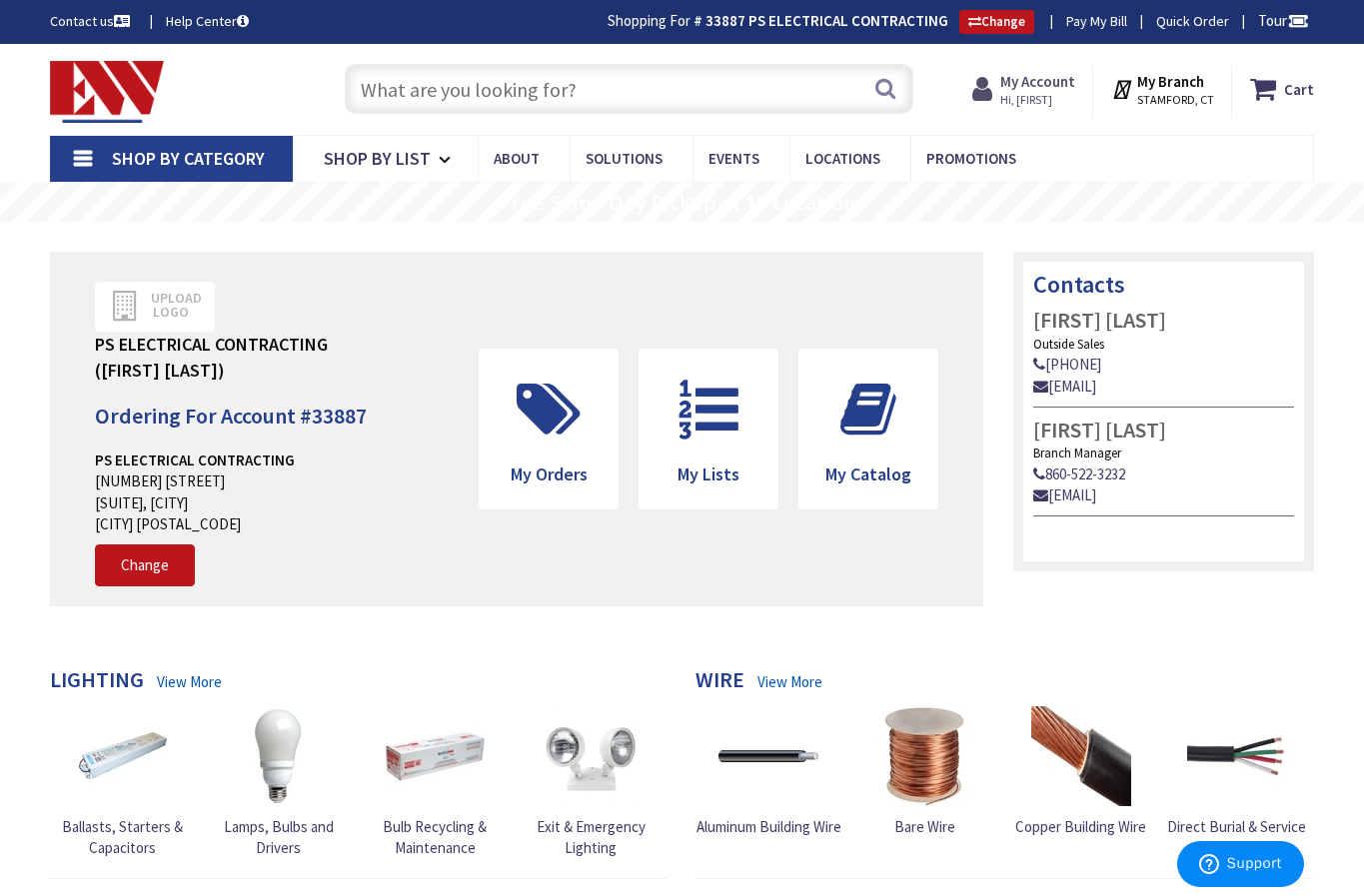 click on "My Account" at bounding box center (1037, 81) 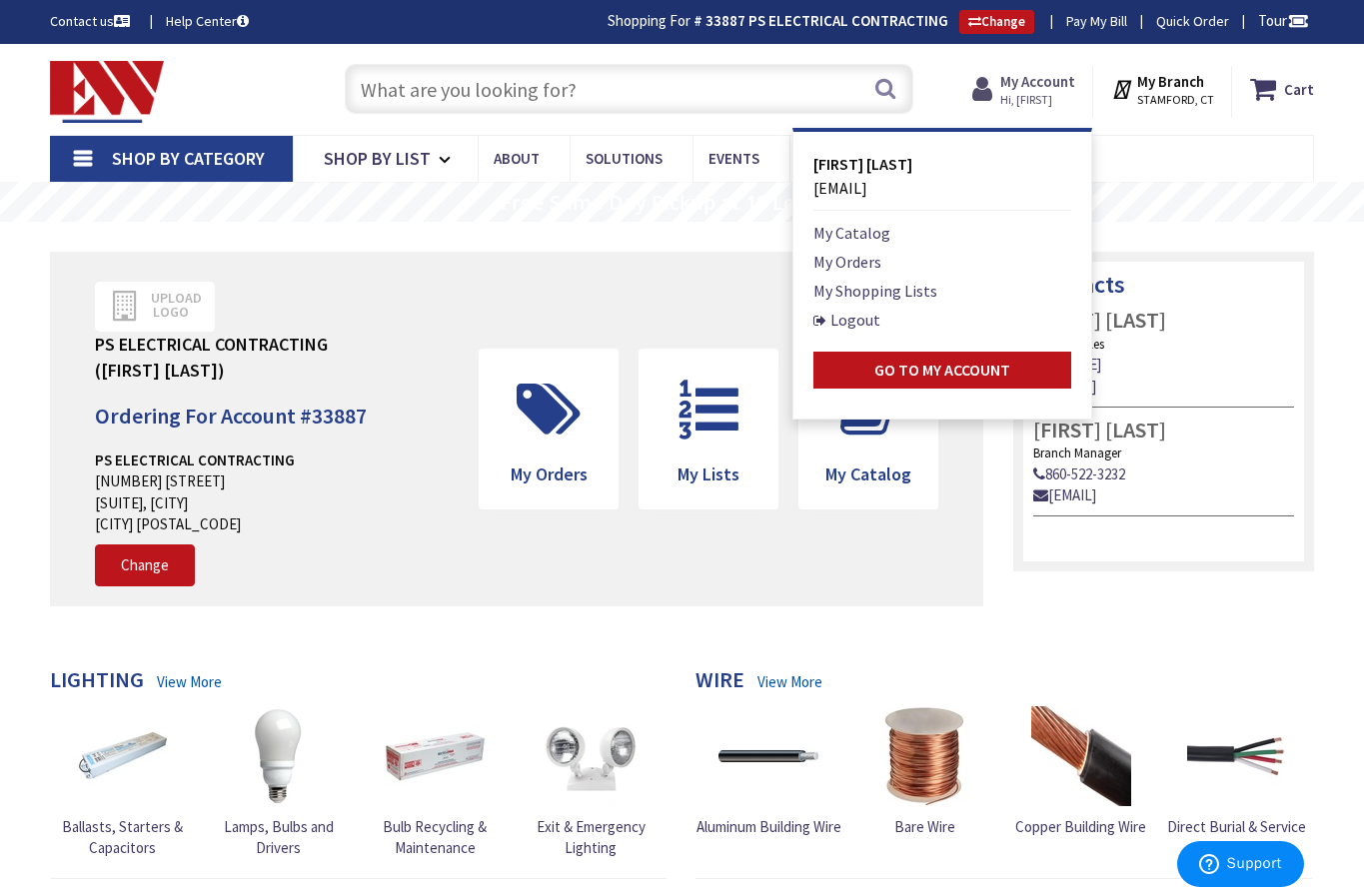 scroll, scrollTop: 0, scrollLeft: 0, axis: both 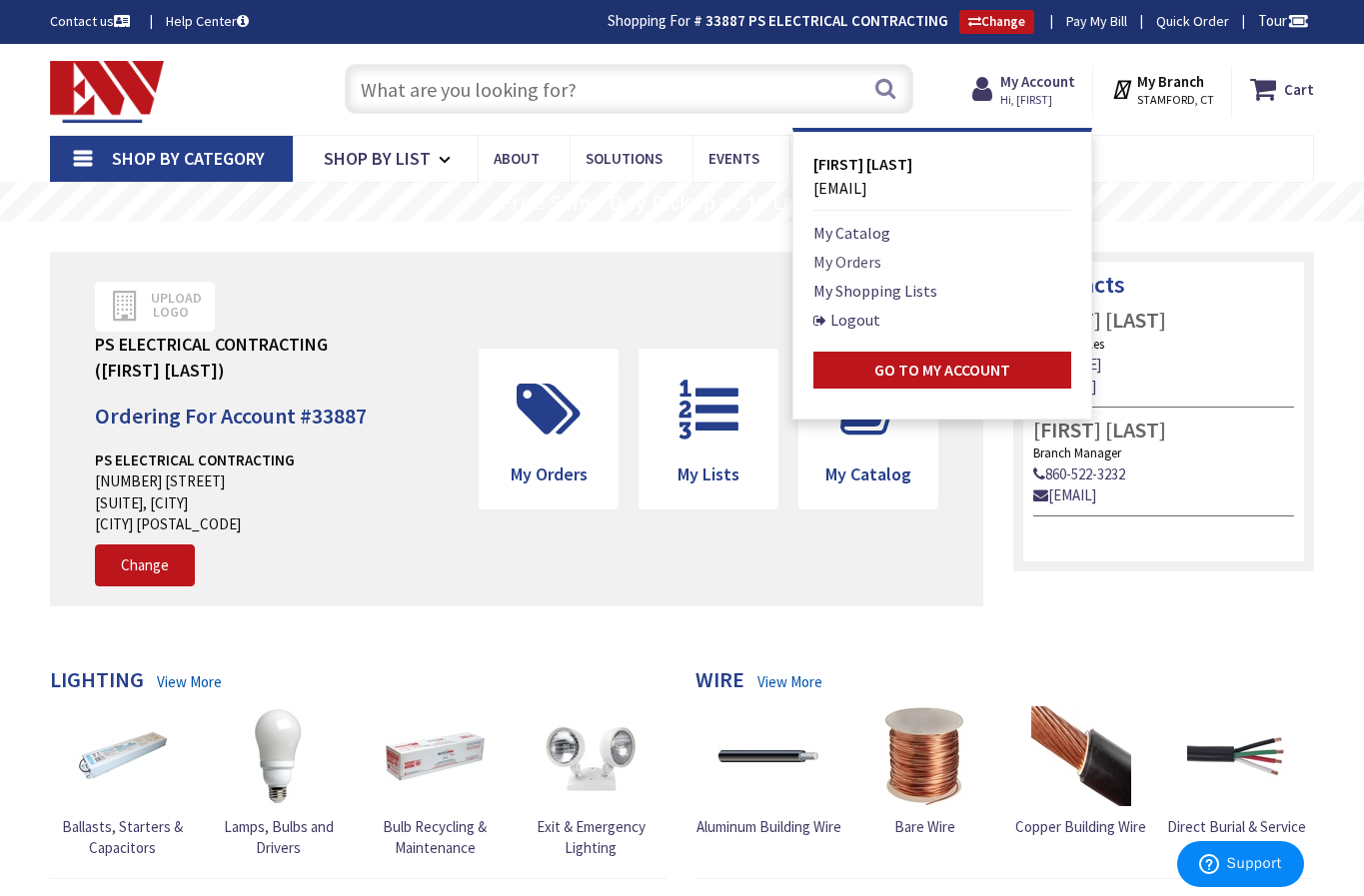 click on "My Orders" at bounding box center (847, 262) 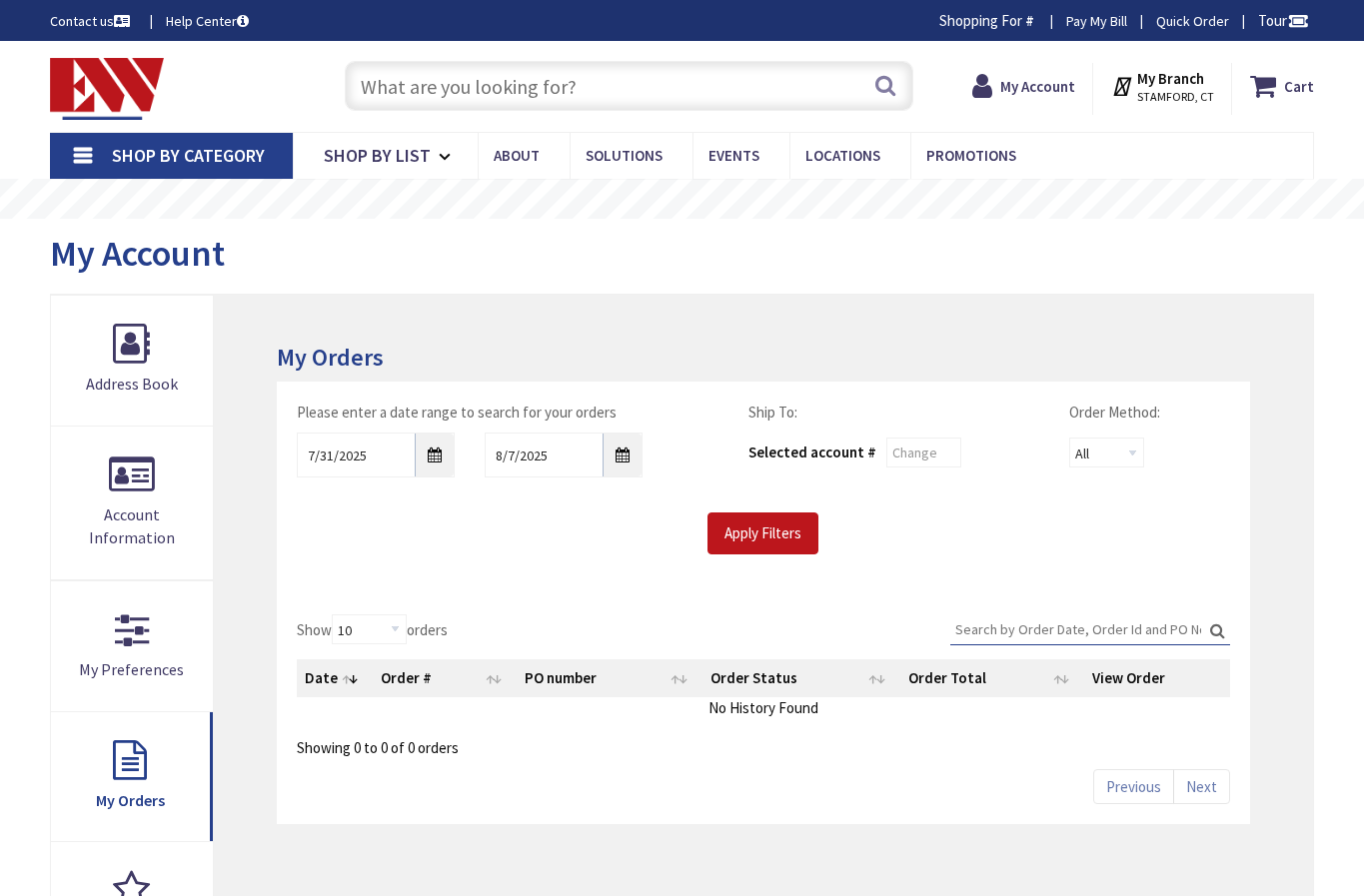 scroll, scrollTop: 0, scrollLeft: 0, axis: both 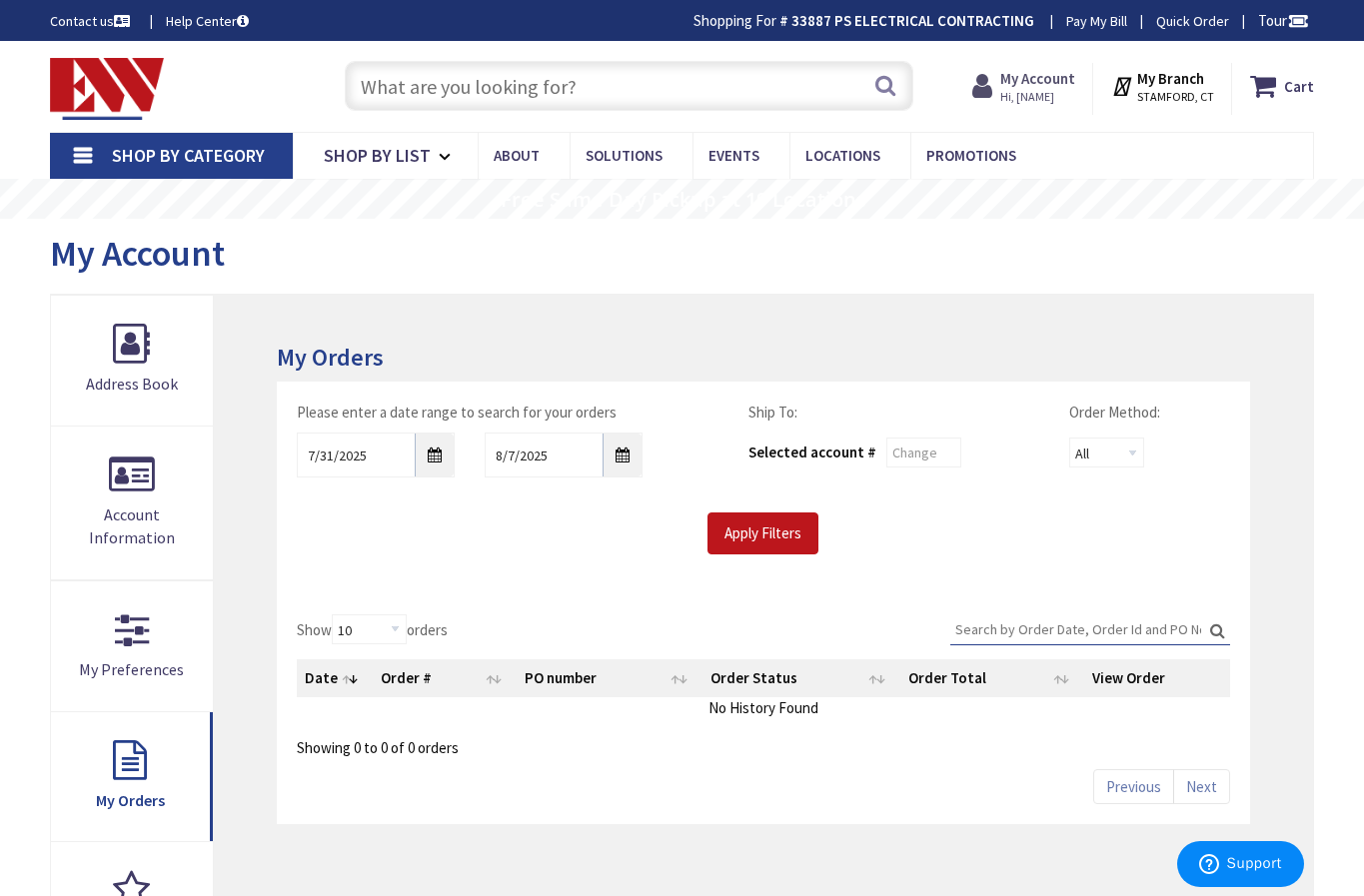 click on "Hi, [FIRST]" at bounding box center [1037, 97] 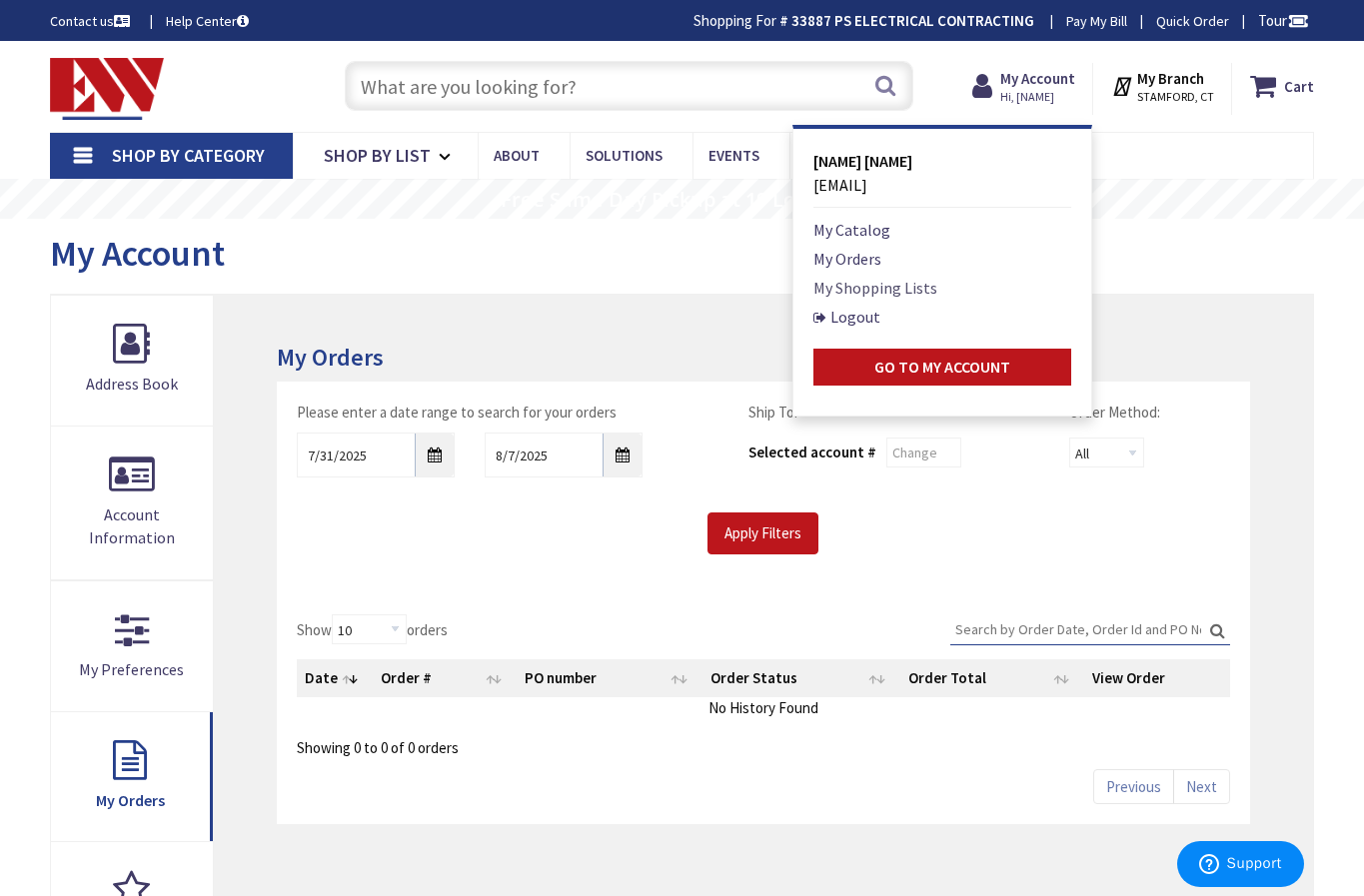 click on "My Shopping Lists" at bounding box center [875, 288] 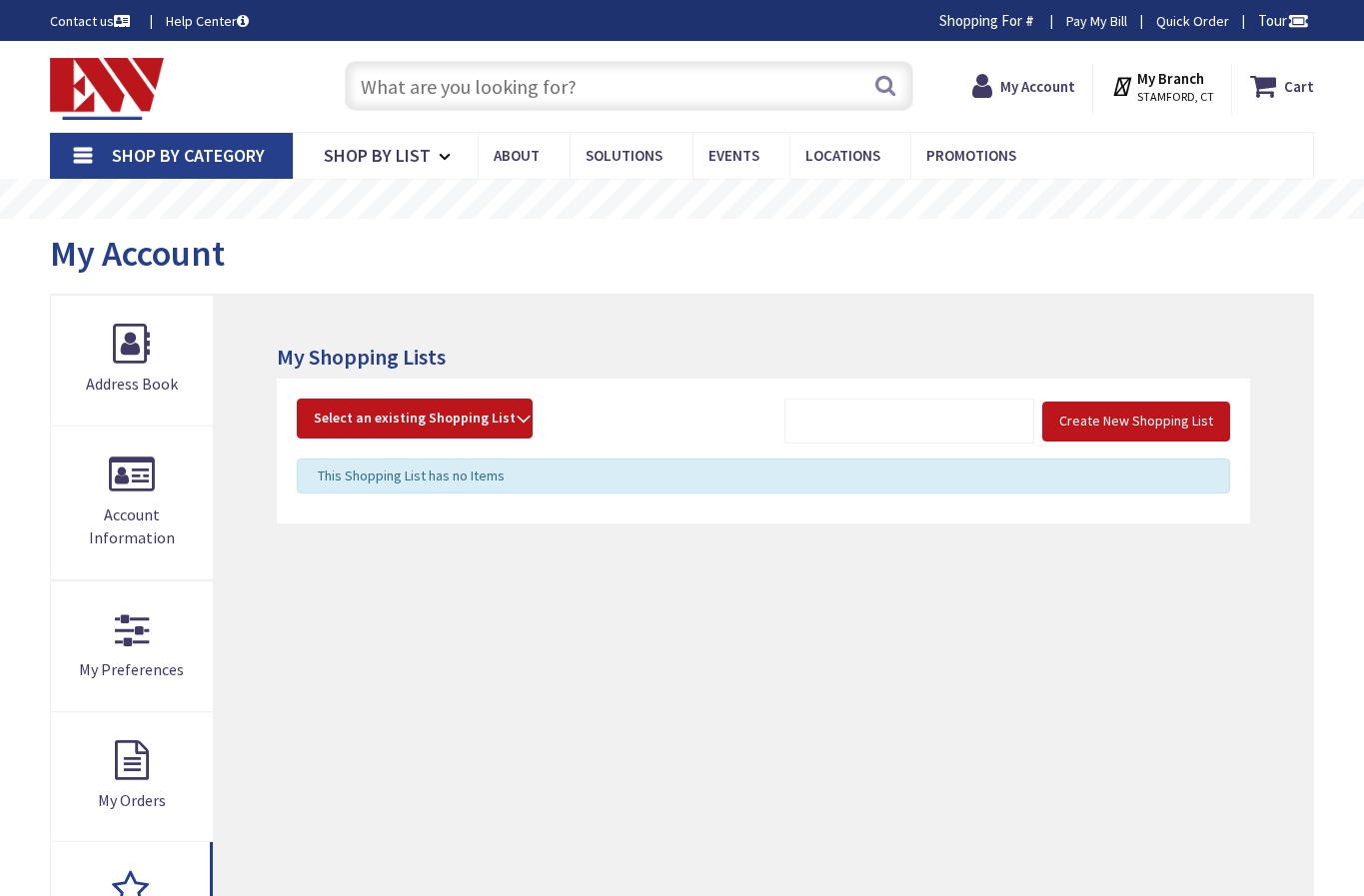 scroll, scrollTop: 0, scrollLeft: 0, axis: both 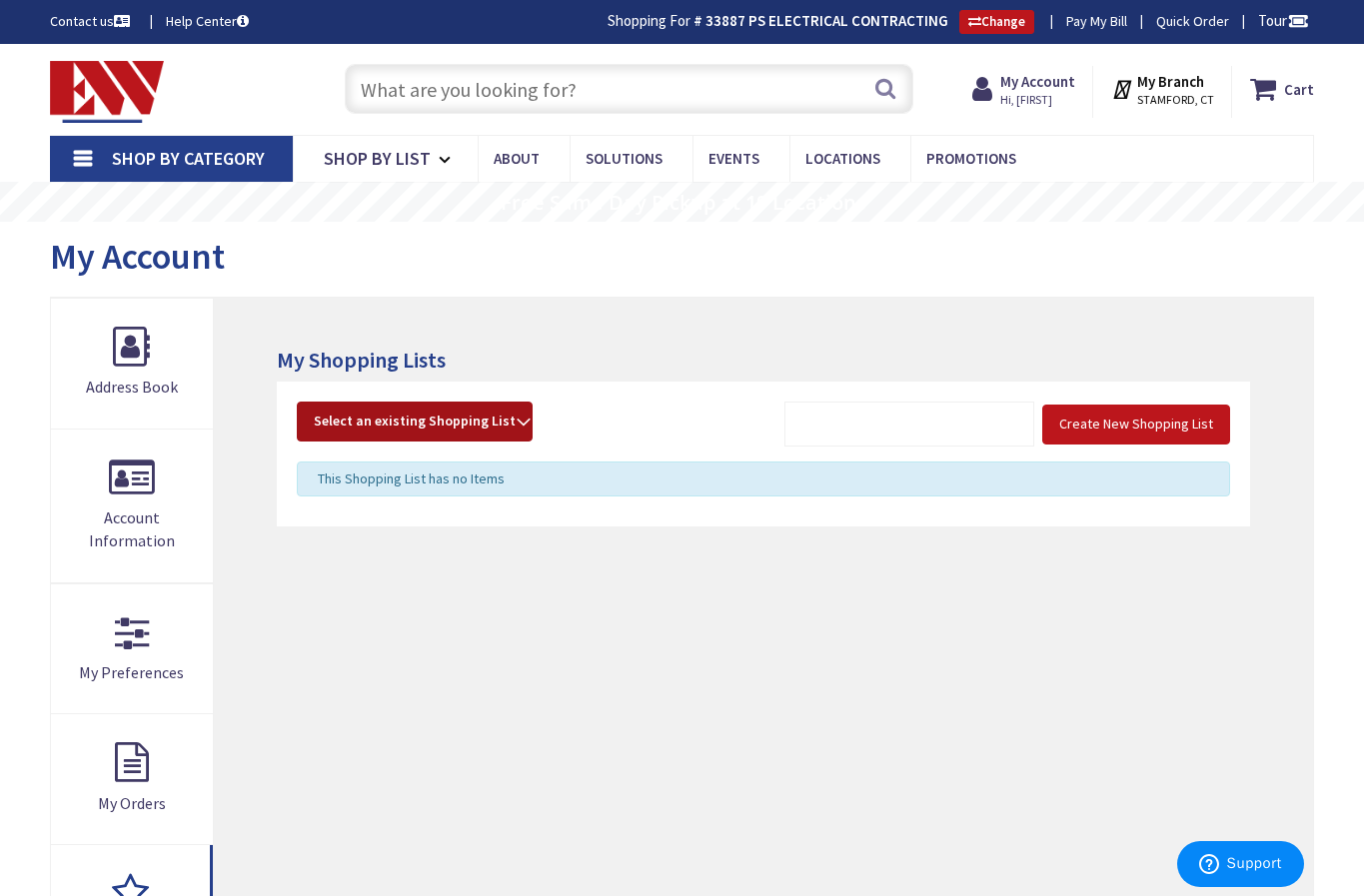 click on "Select an existing Shopping List" at bounding box center (415, 422) 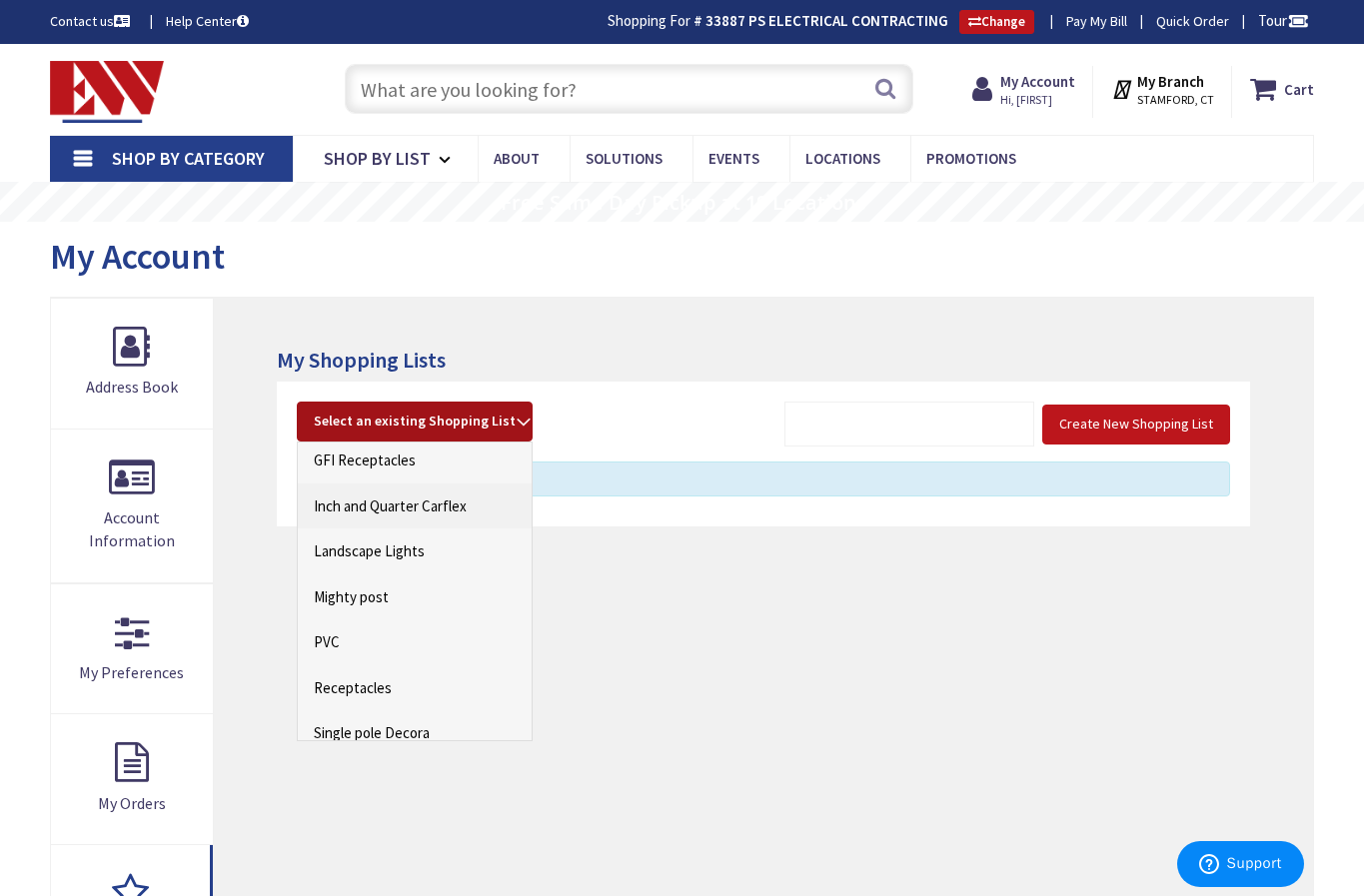 scroll, scrollTop: 201, scrollLeft: 0, axis: vertical 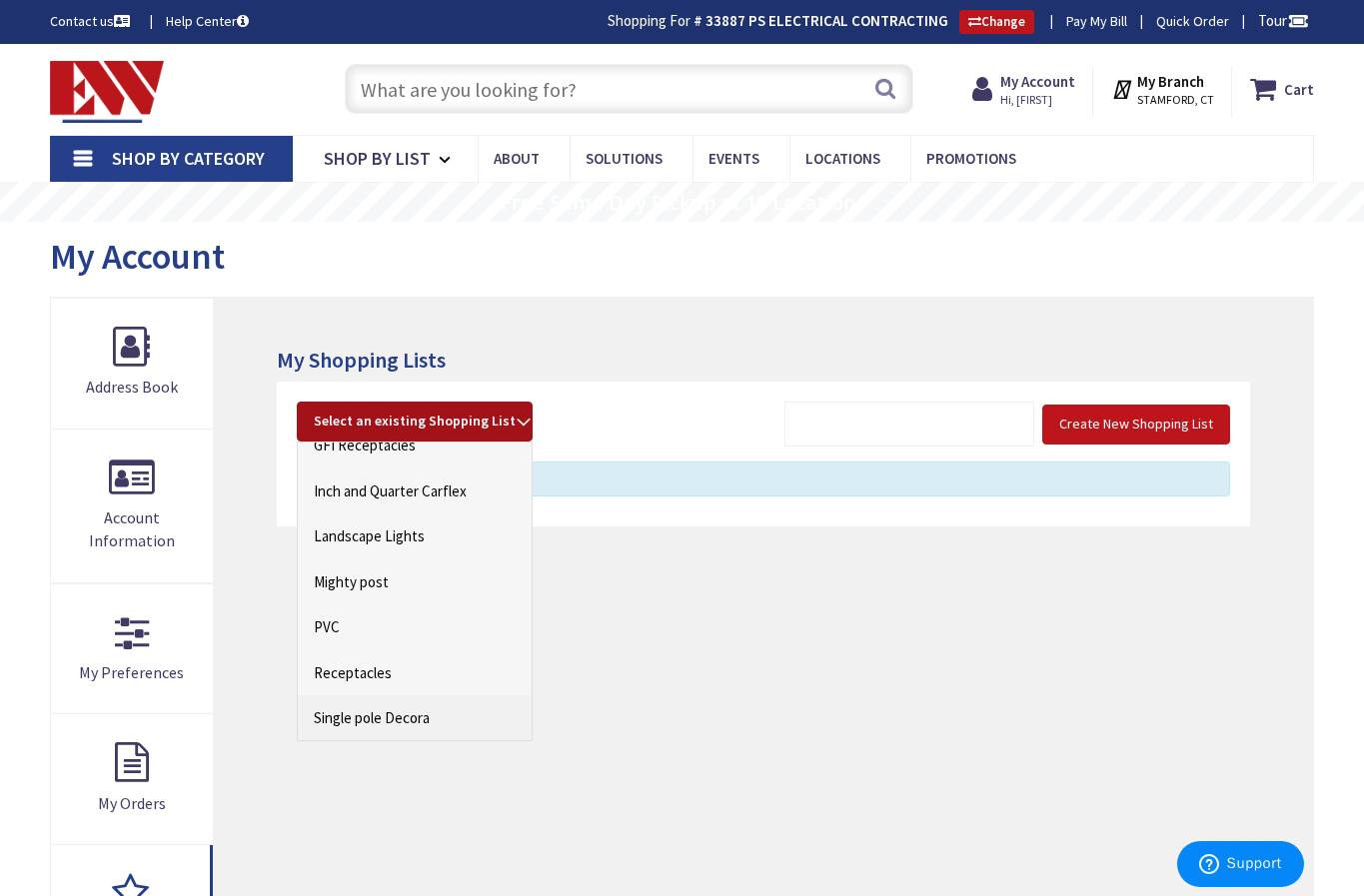 click on "Single pole Decora" at bounding box center [415, 717] 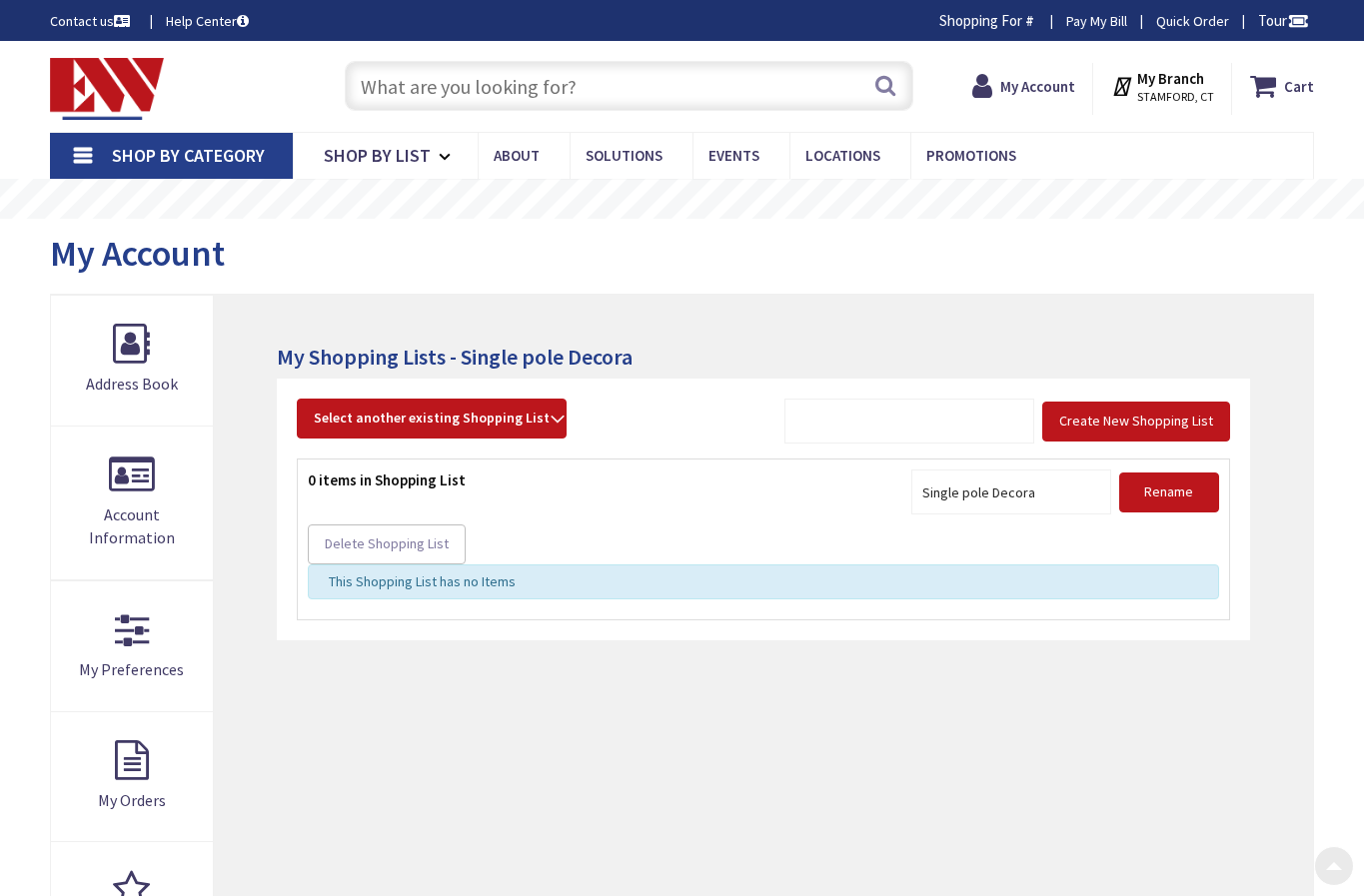 scroll, scrollTop: 385, scrollLeft: 0, axis: vertical 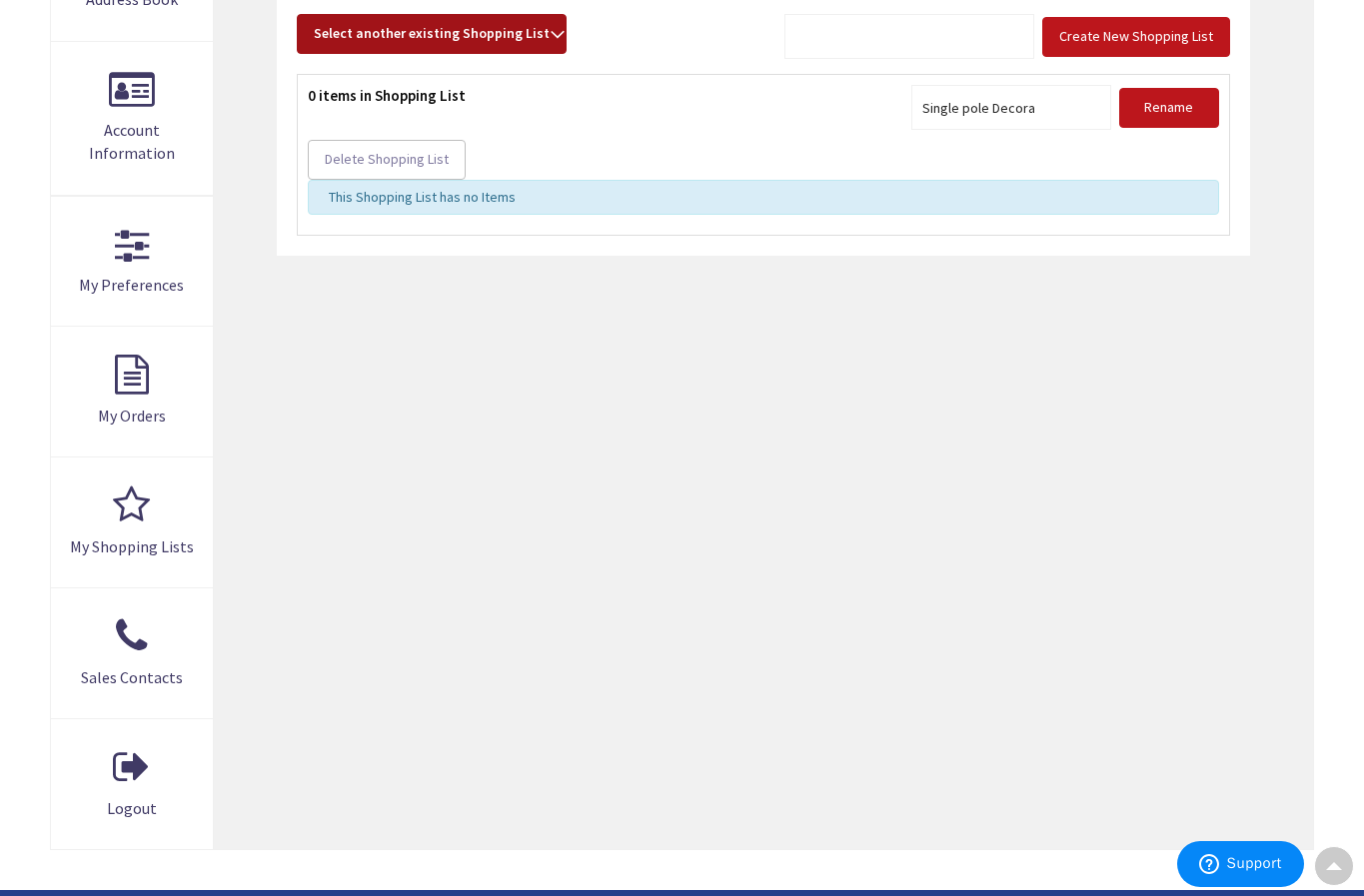click on "Select another existing Shopping List" at bounding box center (432, 33) 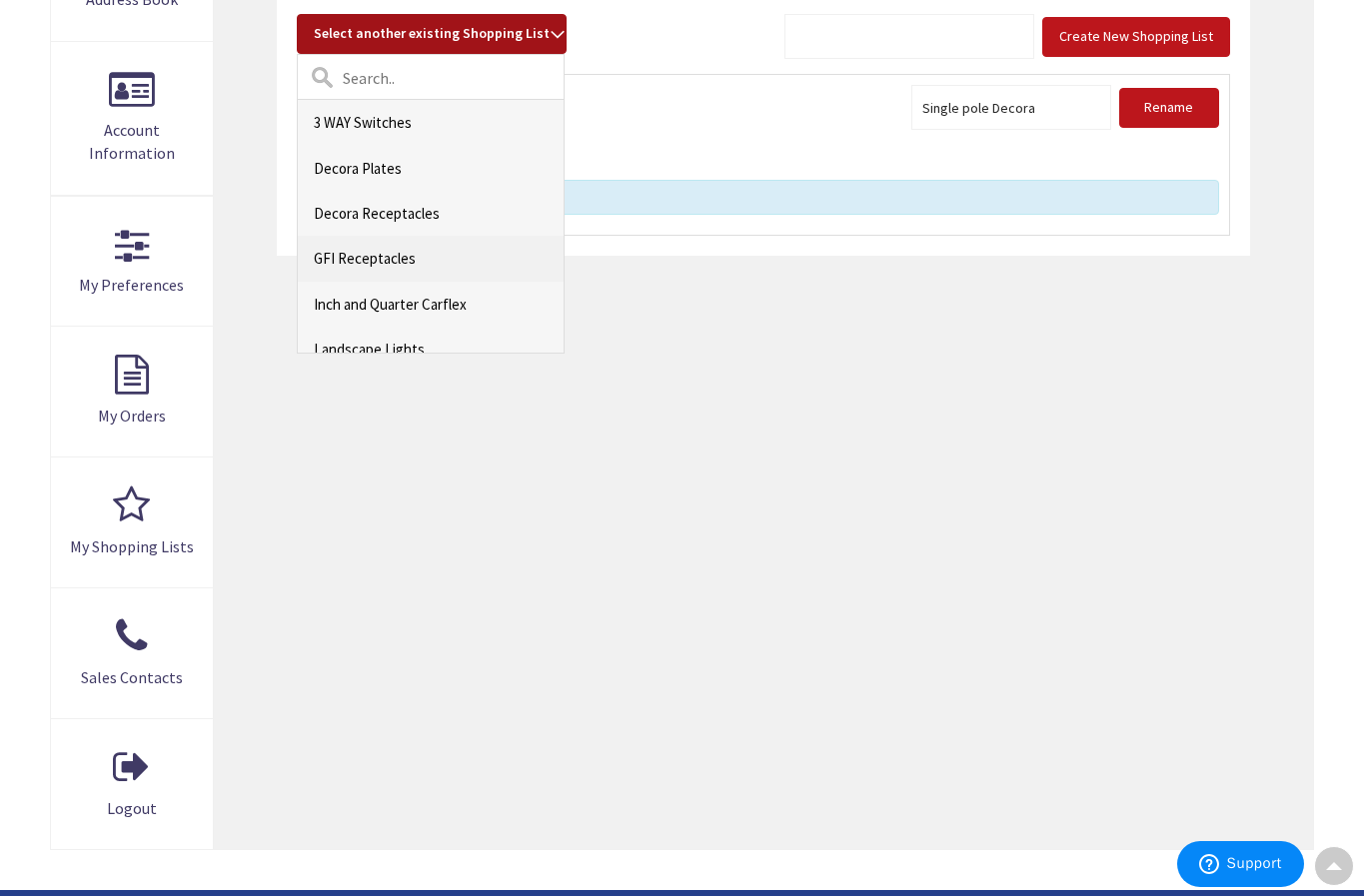 click on "GFI Receptacles" at bounding box center (431, 258) 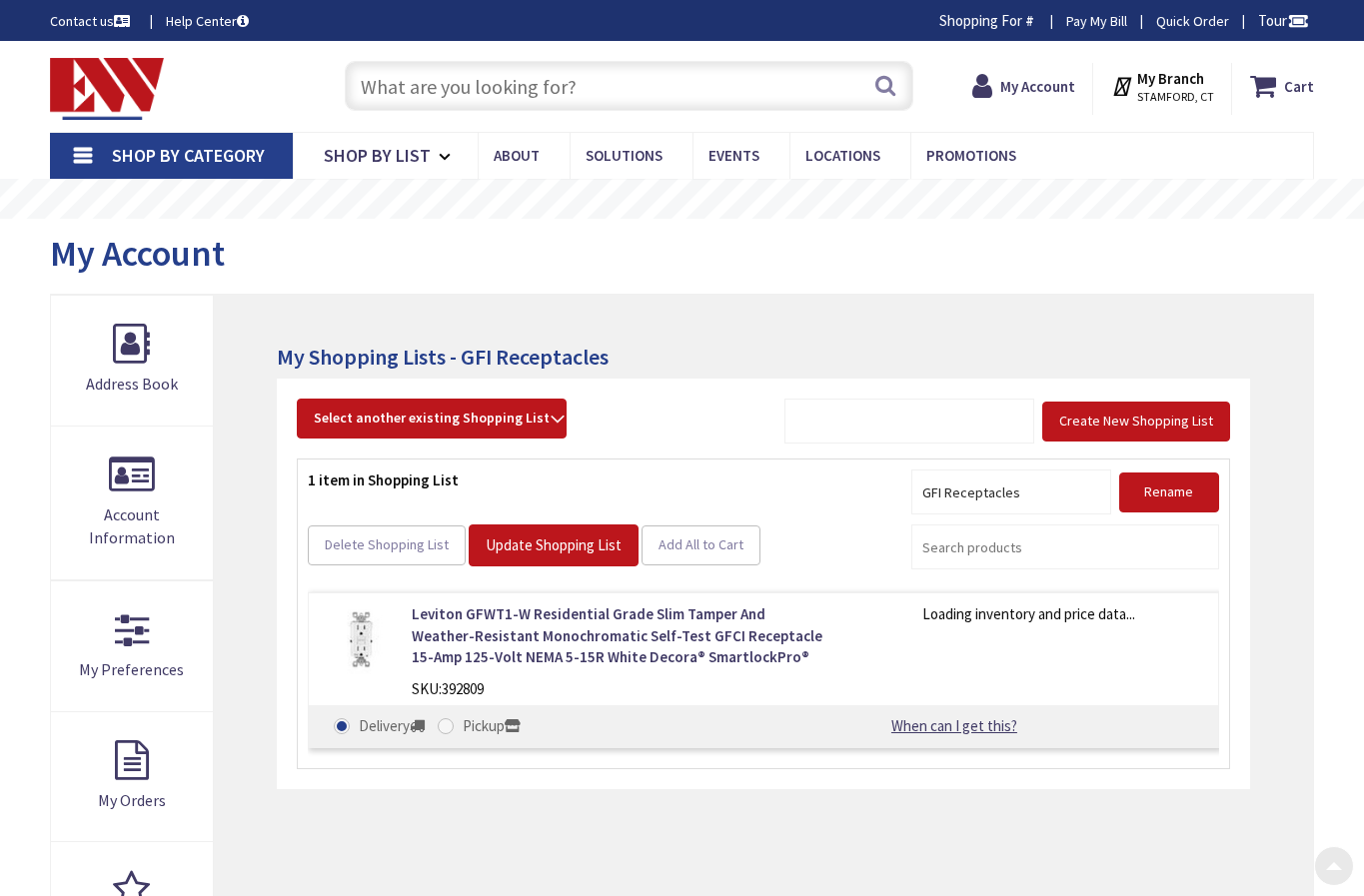 scroll, scrollTop: 385, scrollLeft: 0, axis: vertical 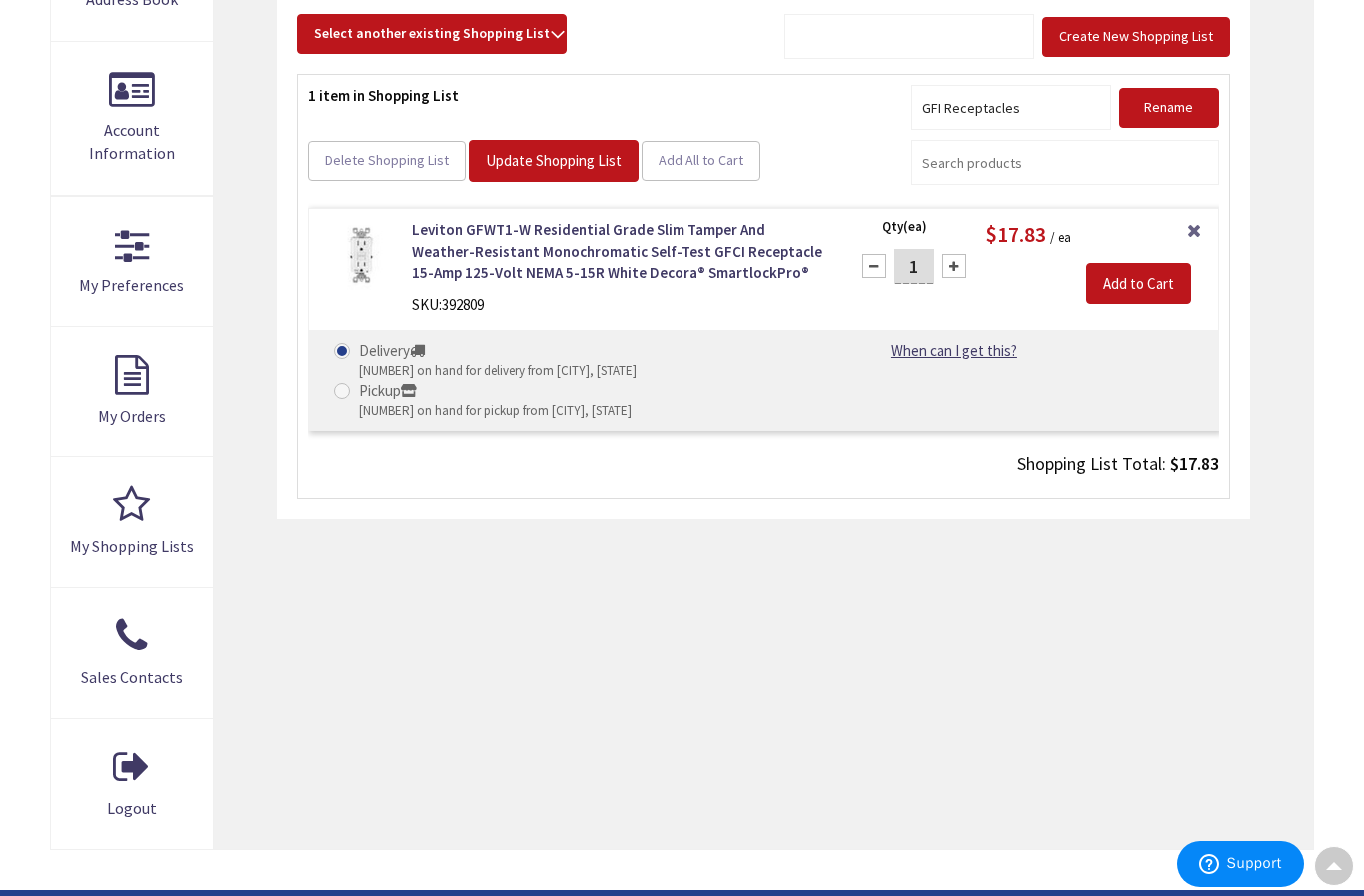 click on "1" at bounding box center [914, 266] 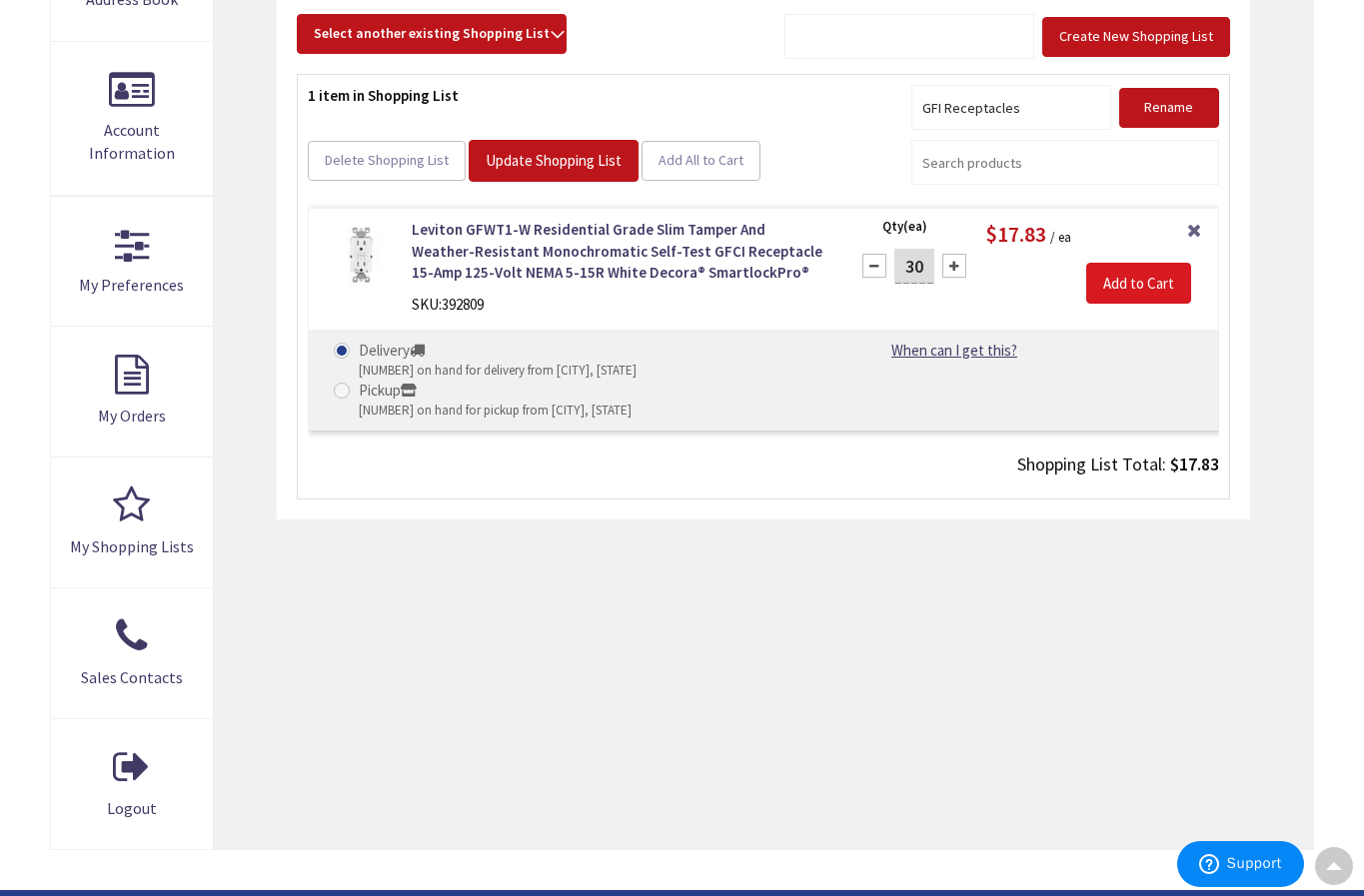 type on "30" 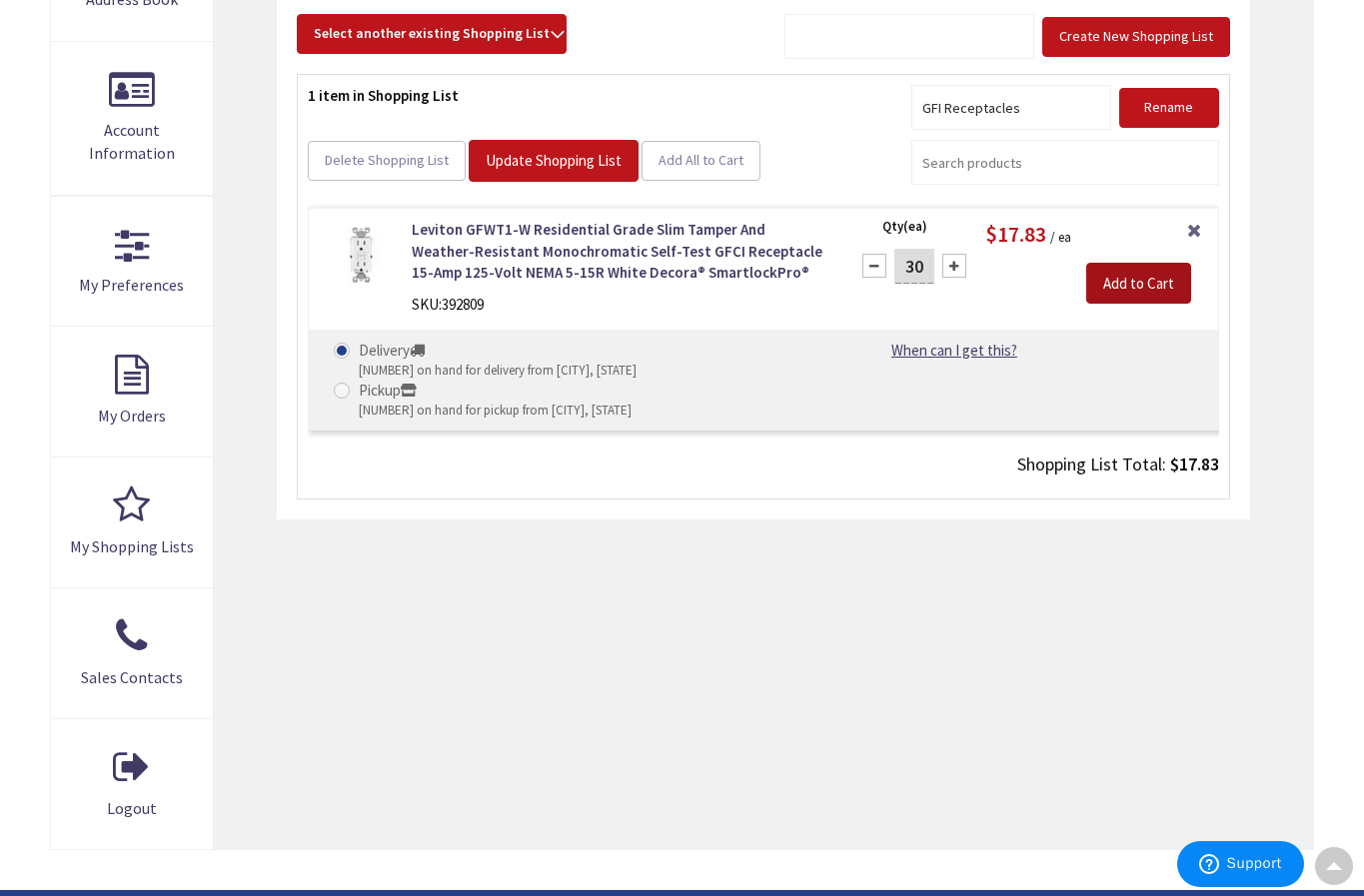 click on "Add to Cart" at bounding box center (1138, 284) 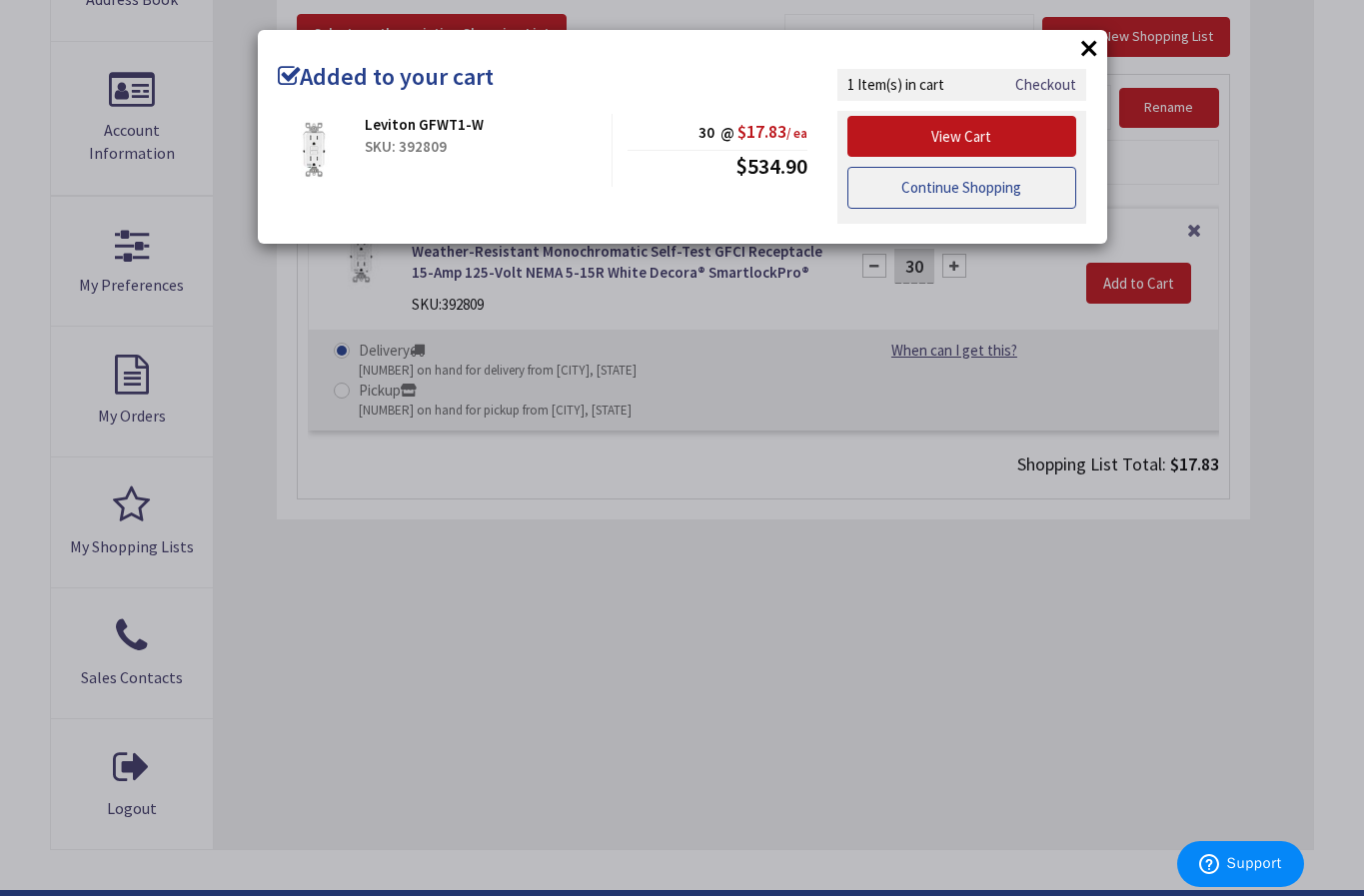 click on "Continue Shopping" at bounding box center [962, 188] 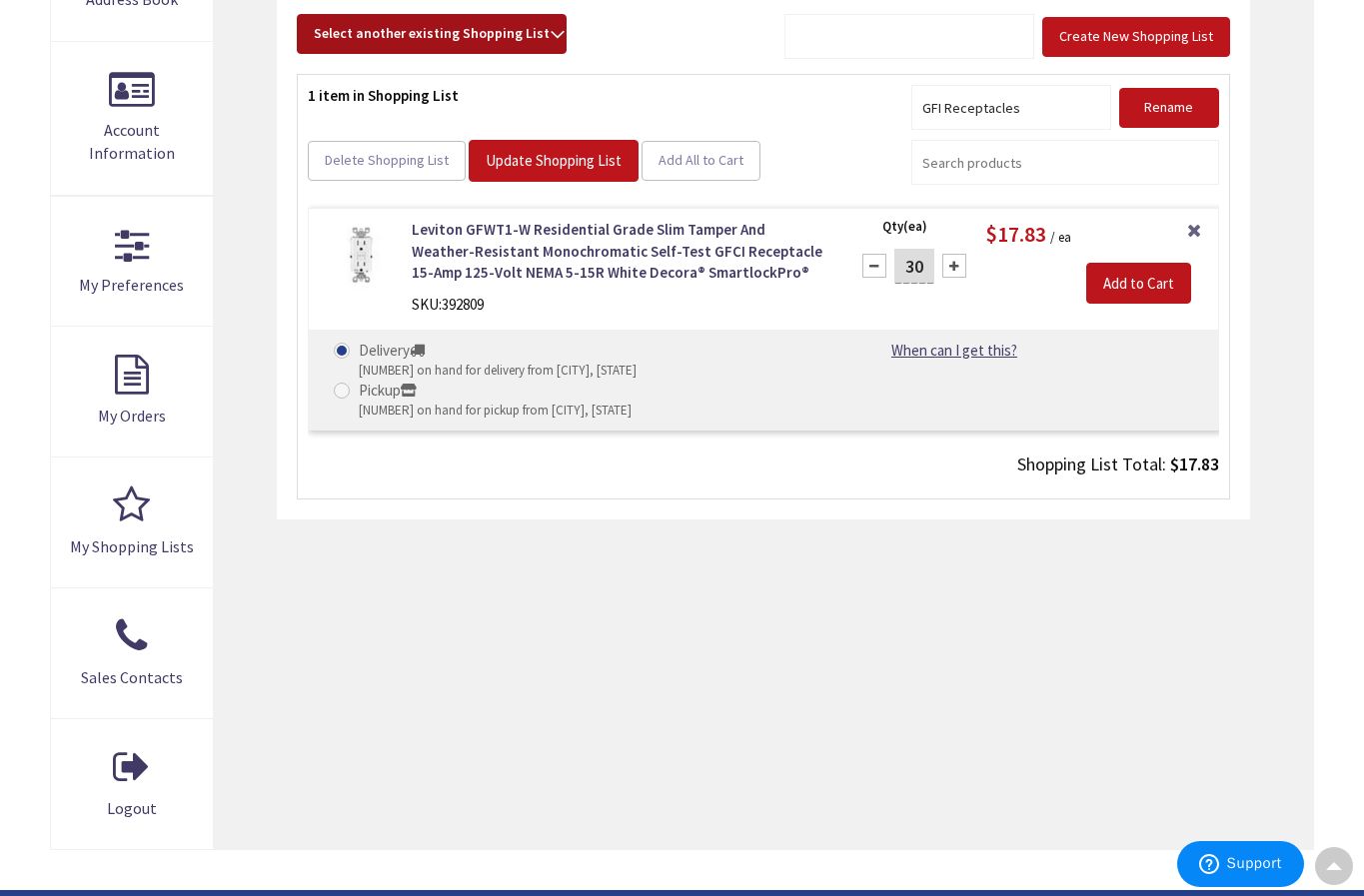 click on "Select another existing Shopping List" at bounding box center [432, 34] 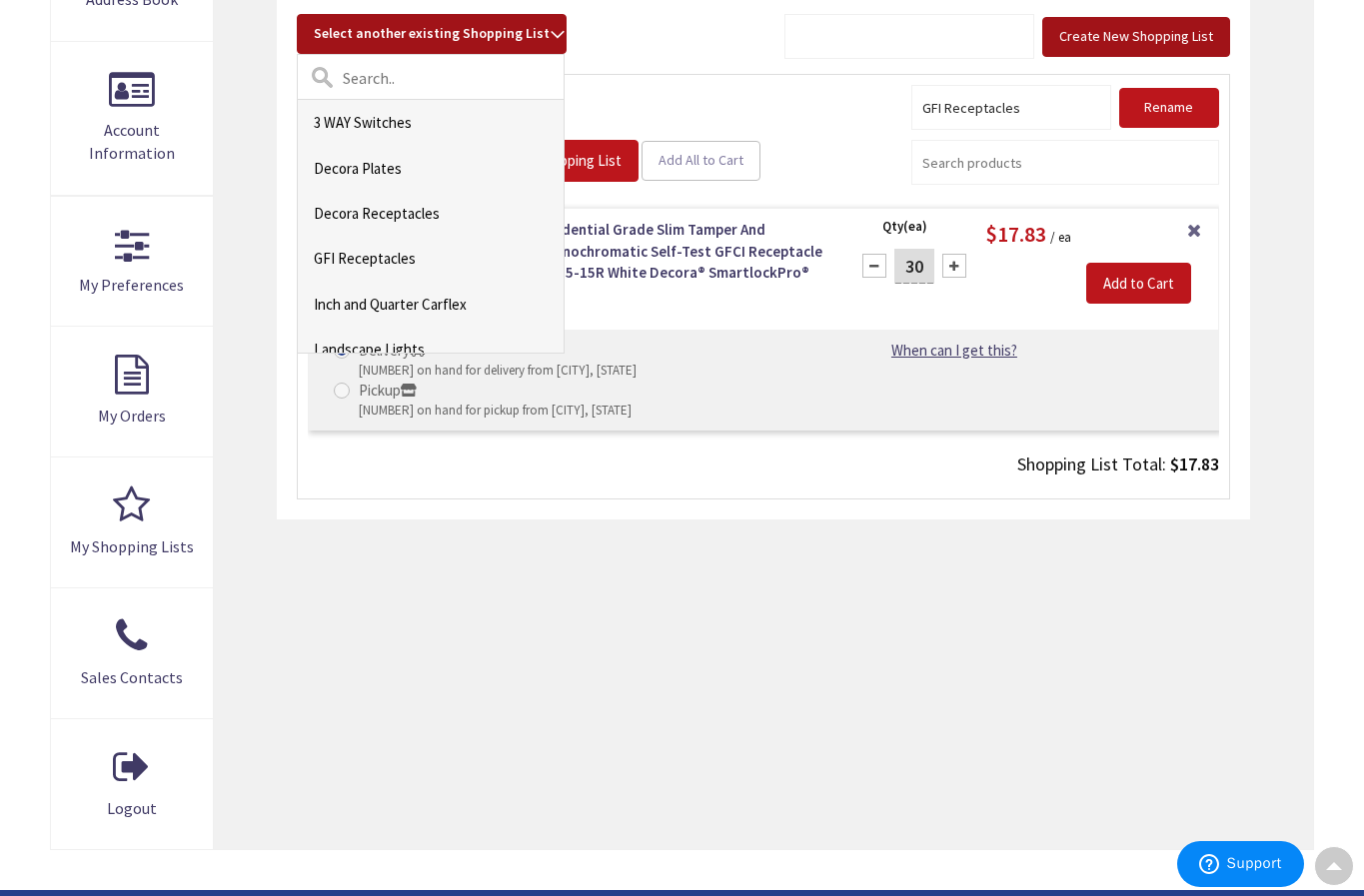 click on "Create New Shopping List" at bounding box center [1136, 37] 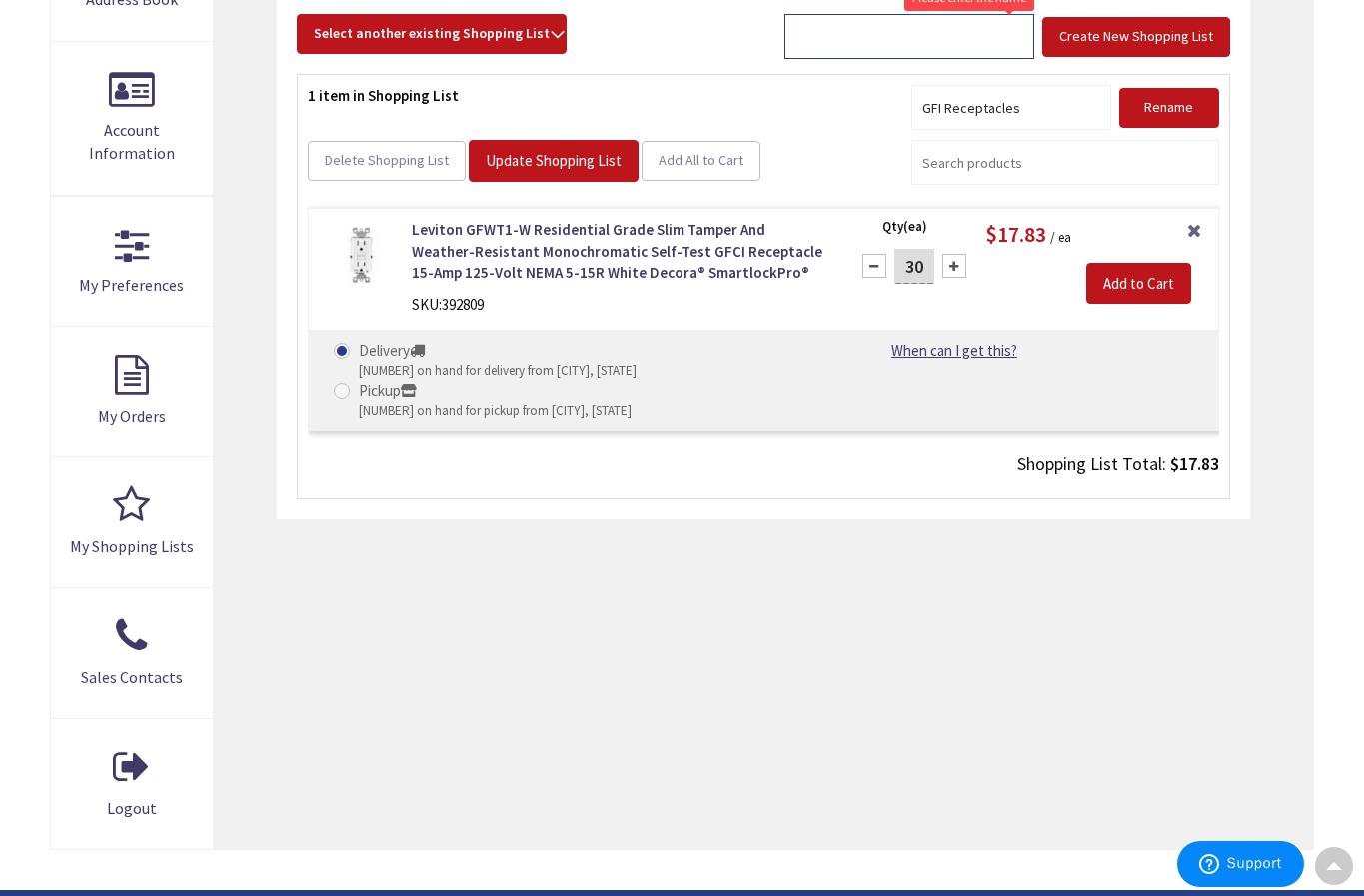 click at bounding box center (909, 36) 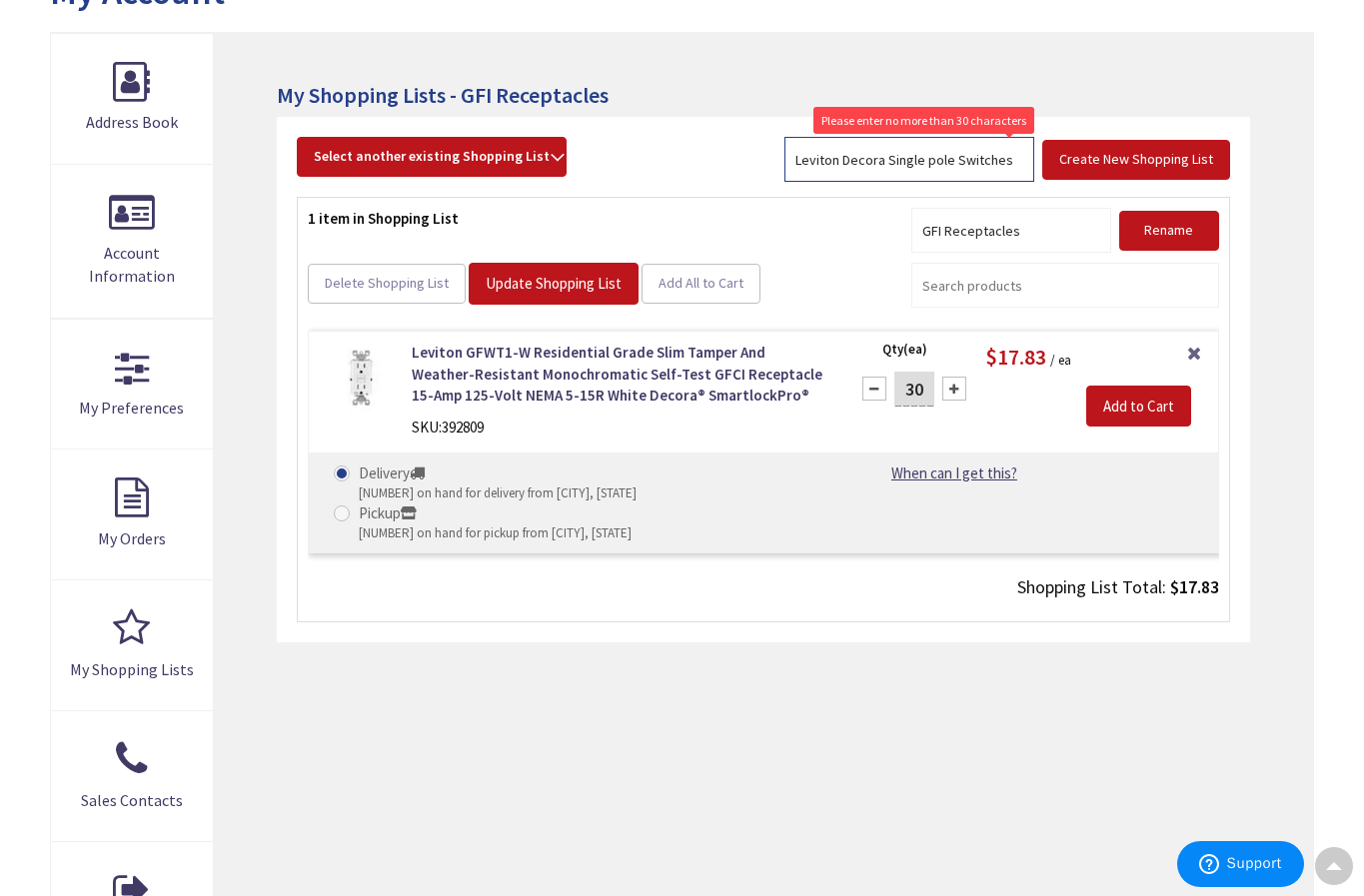 scroll, scrollTop: 266, scrollLeft: 0, axis: vertical 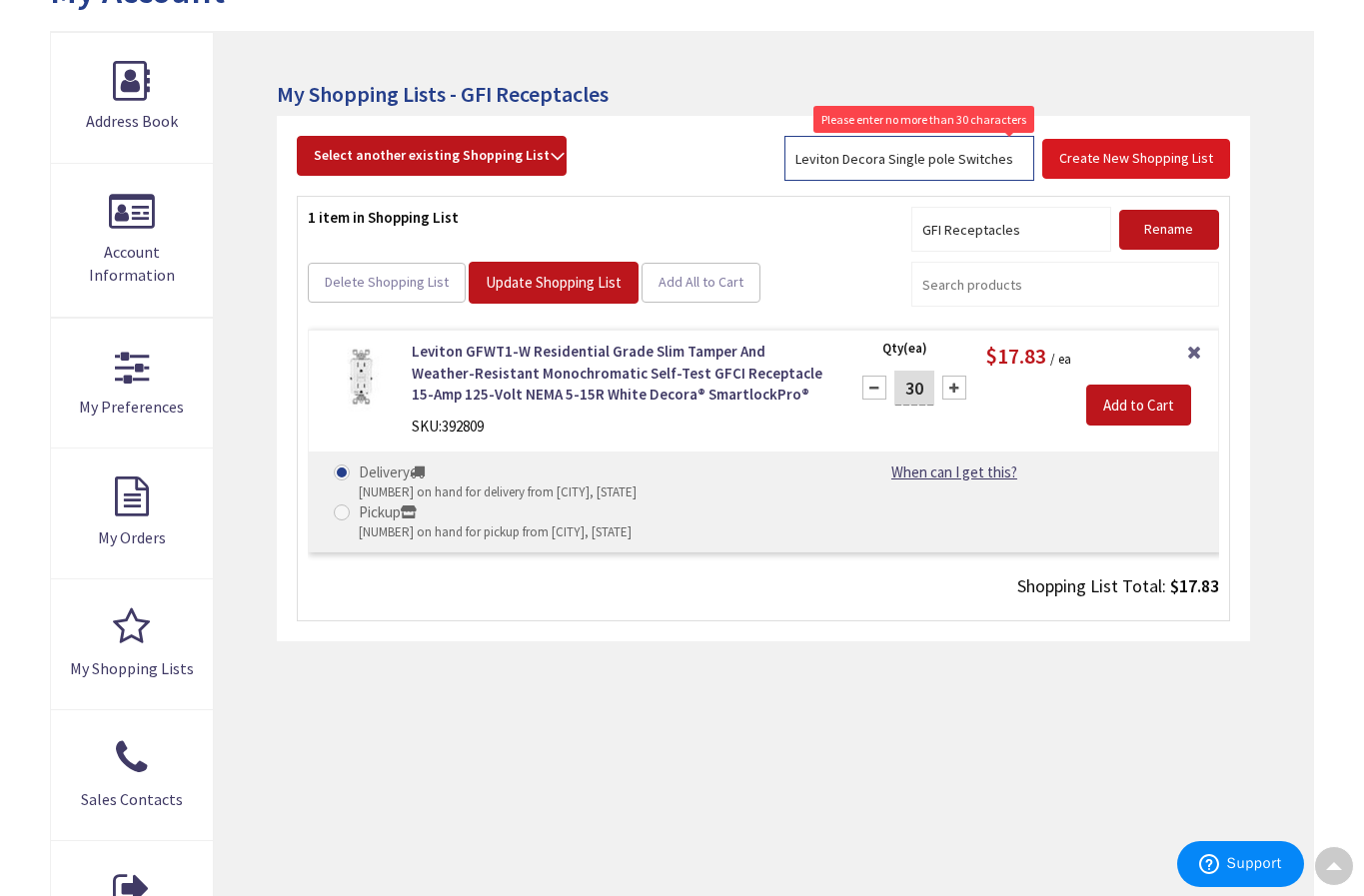 type on "Leviton Decora Single pole Switches" 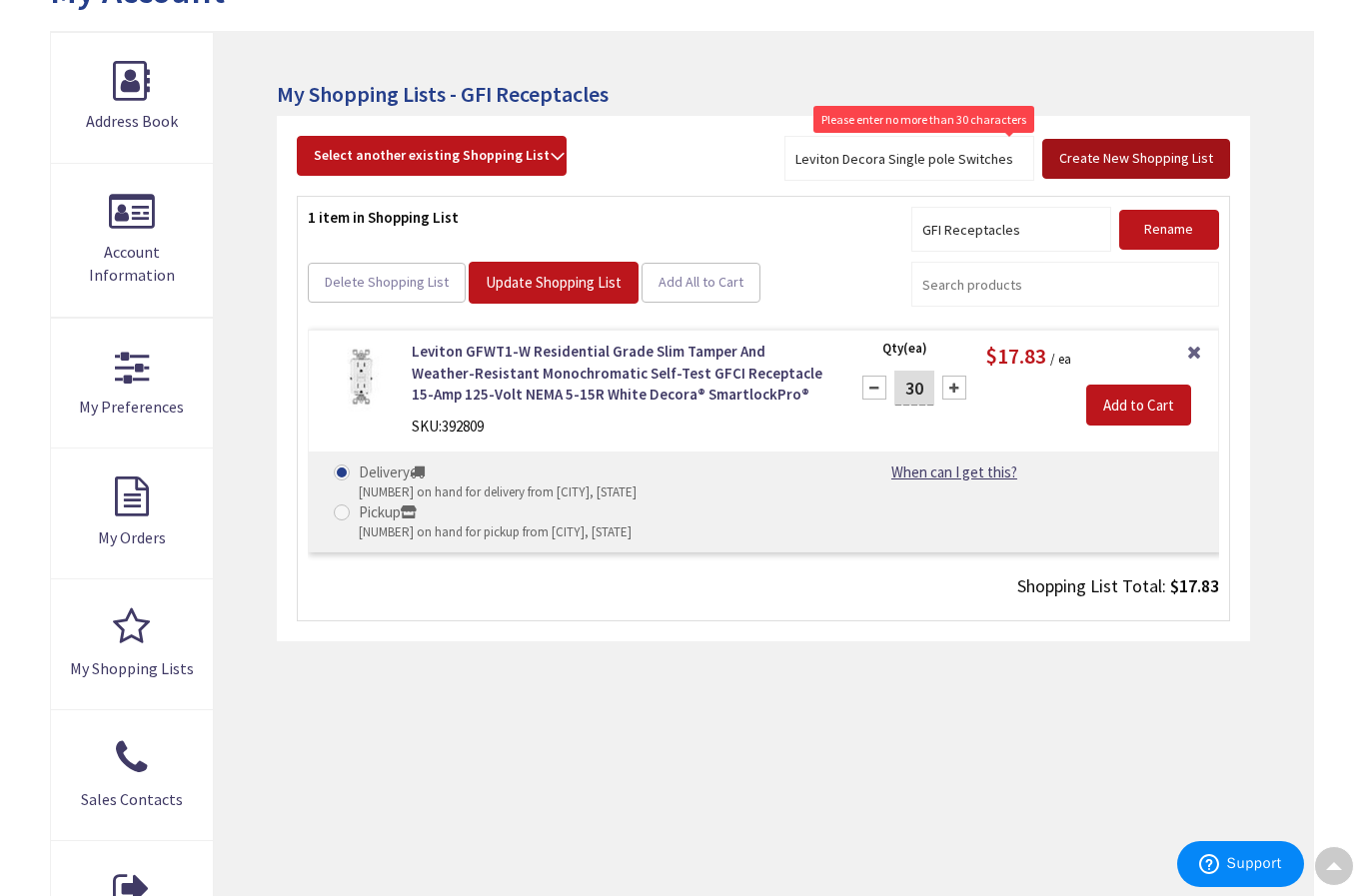 click on "Create New Shopping List" at bounding box center [1136, 158] 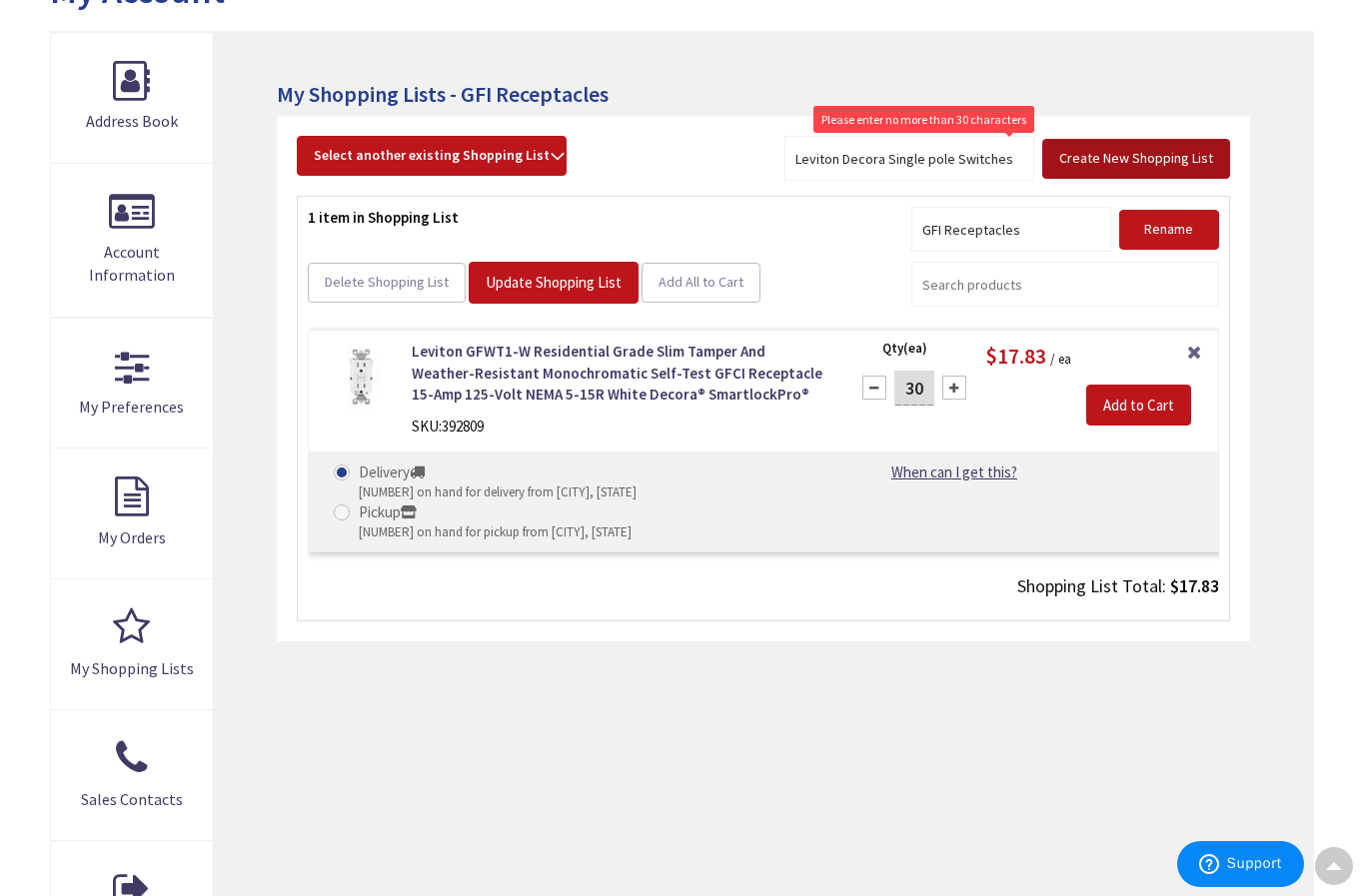 click on "Create New Shopping List" at bounding box center (1136, 158) 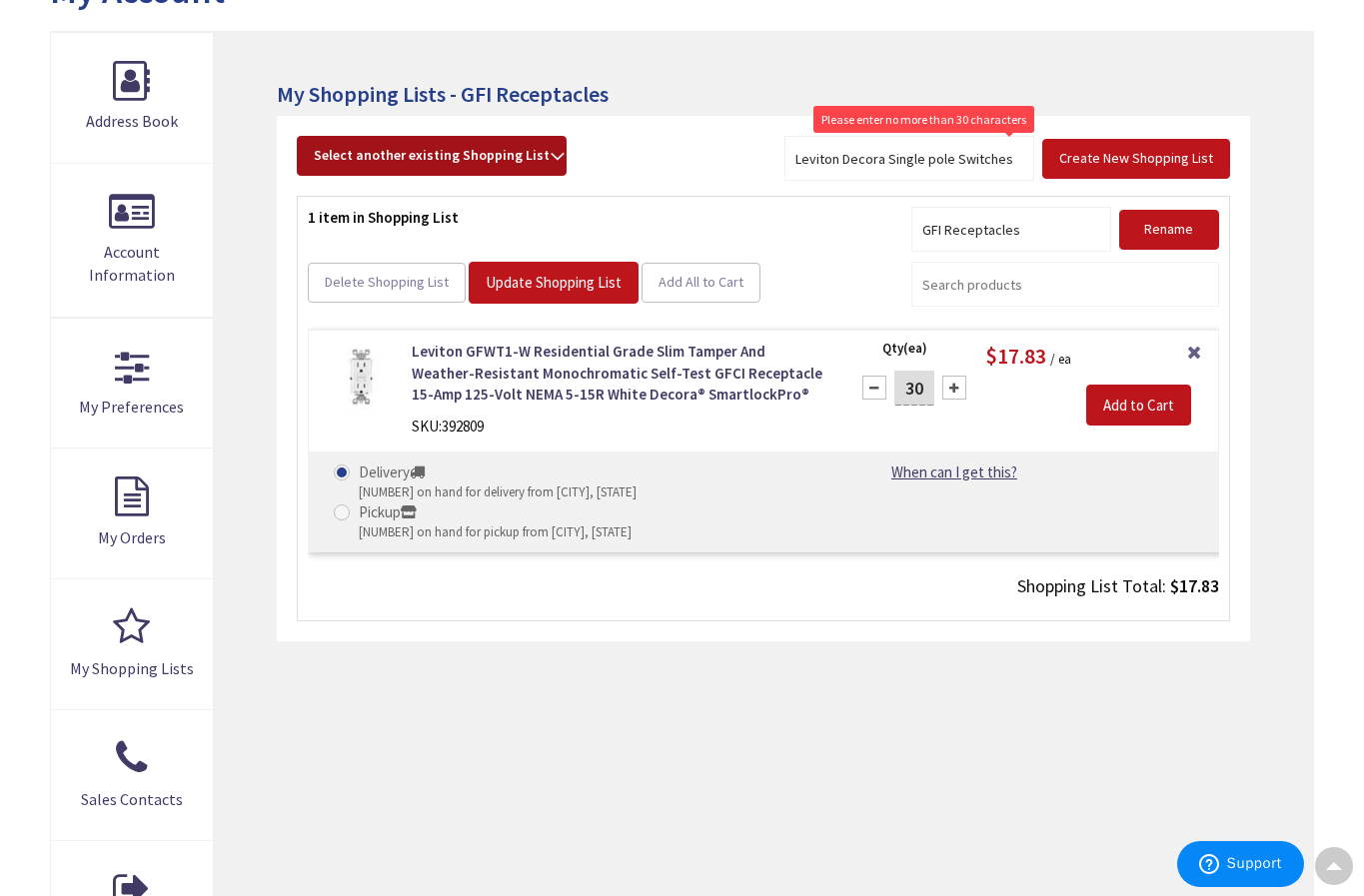 click on "Select another existing Shopping List" at bounding box center [432, 156] 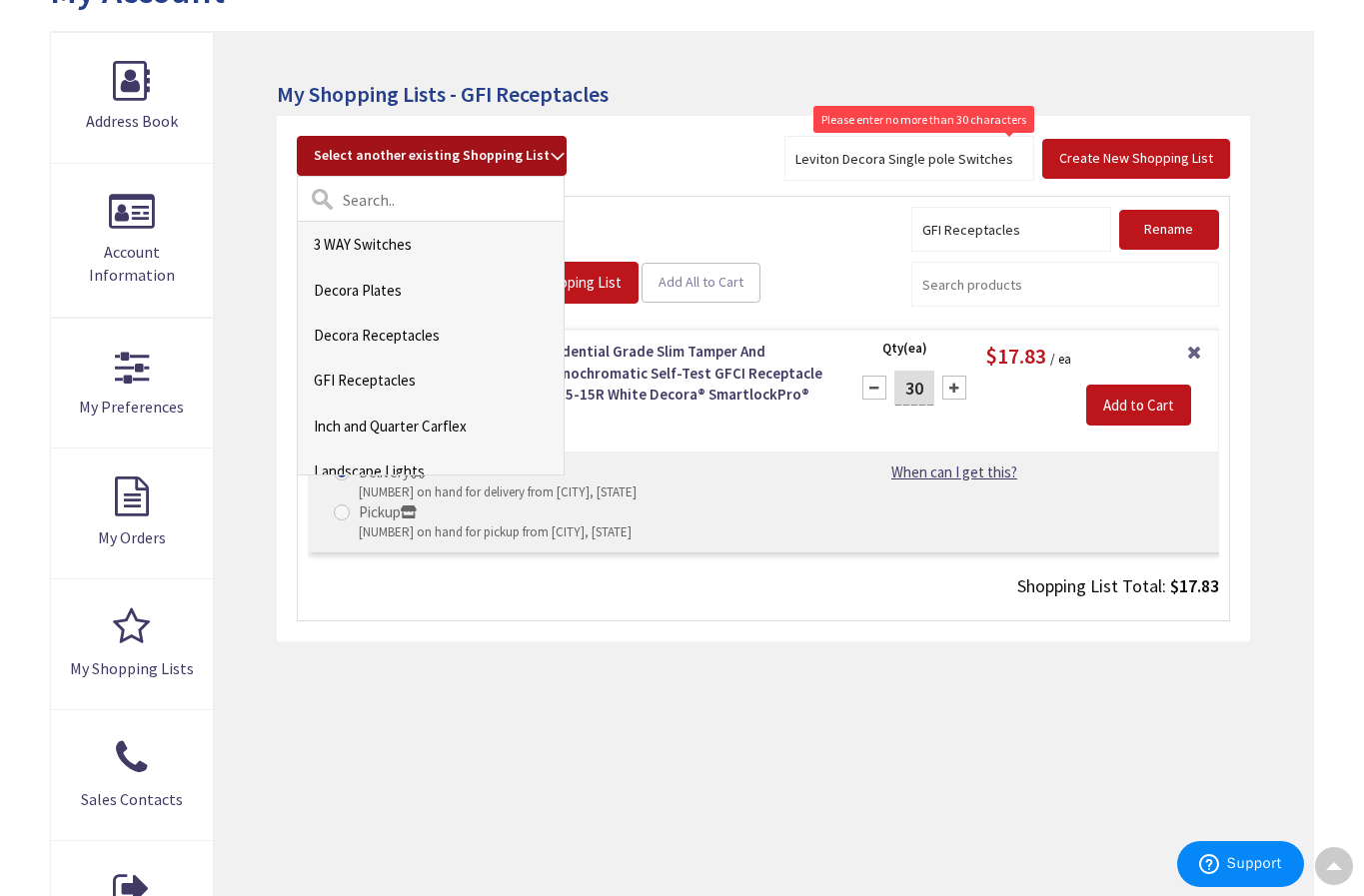 click on "My Shopping Lists     - GFI Receptacles
Leviton Decora Single pole Switches
Please enter no more than 30 characters
Create New Shopping List
Select another existing Shopping List
3 WAY Switches
Decora Plates
Decora Receptacles GFI Receptacles Inch and Quarter Carflex Mighty post" at bounding box center [763, 501] 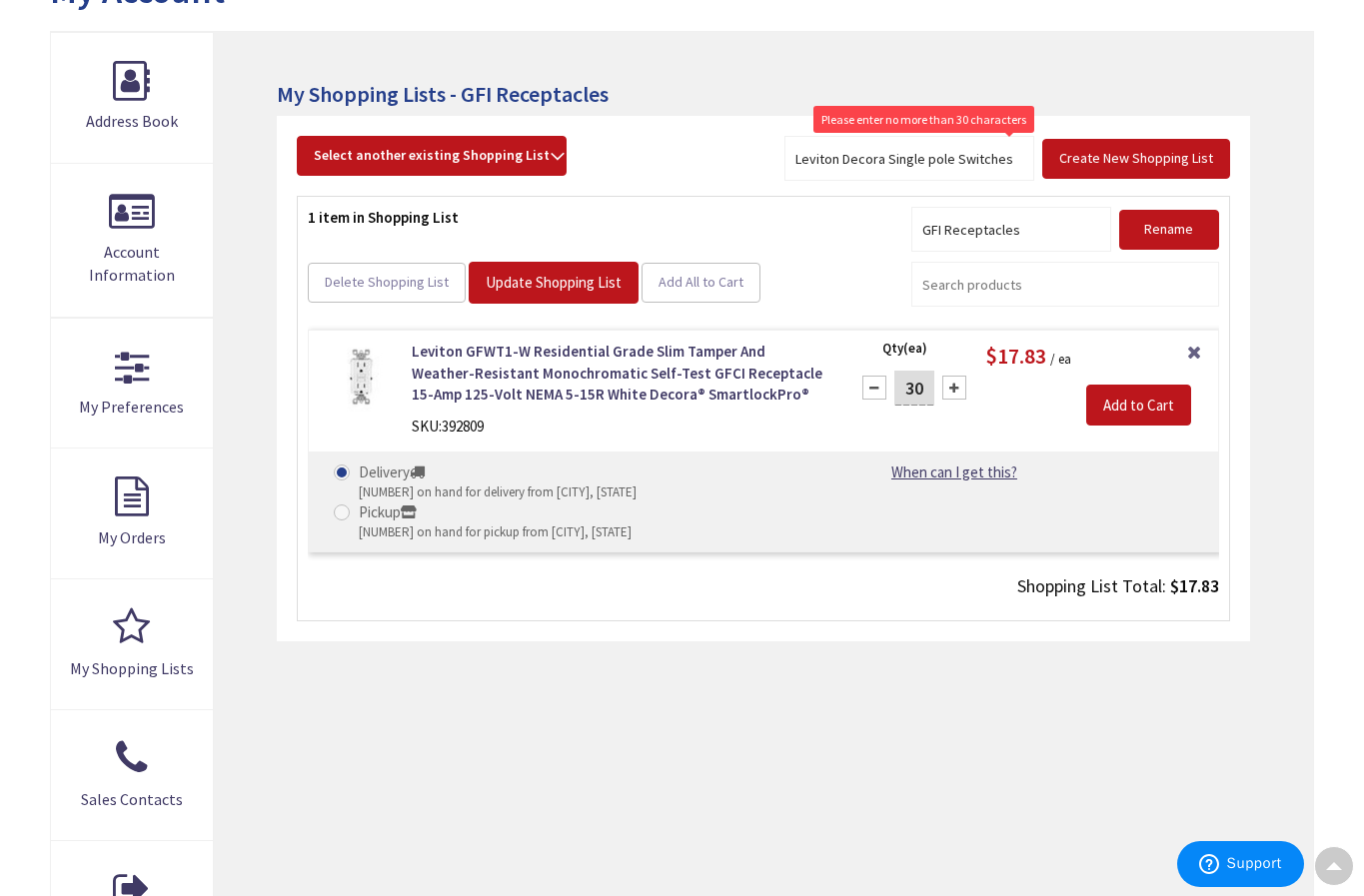 scroll, scrollTop: 0, scrollLeft: 0, axis: both 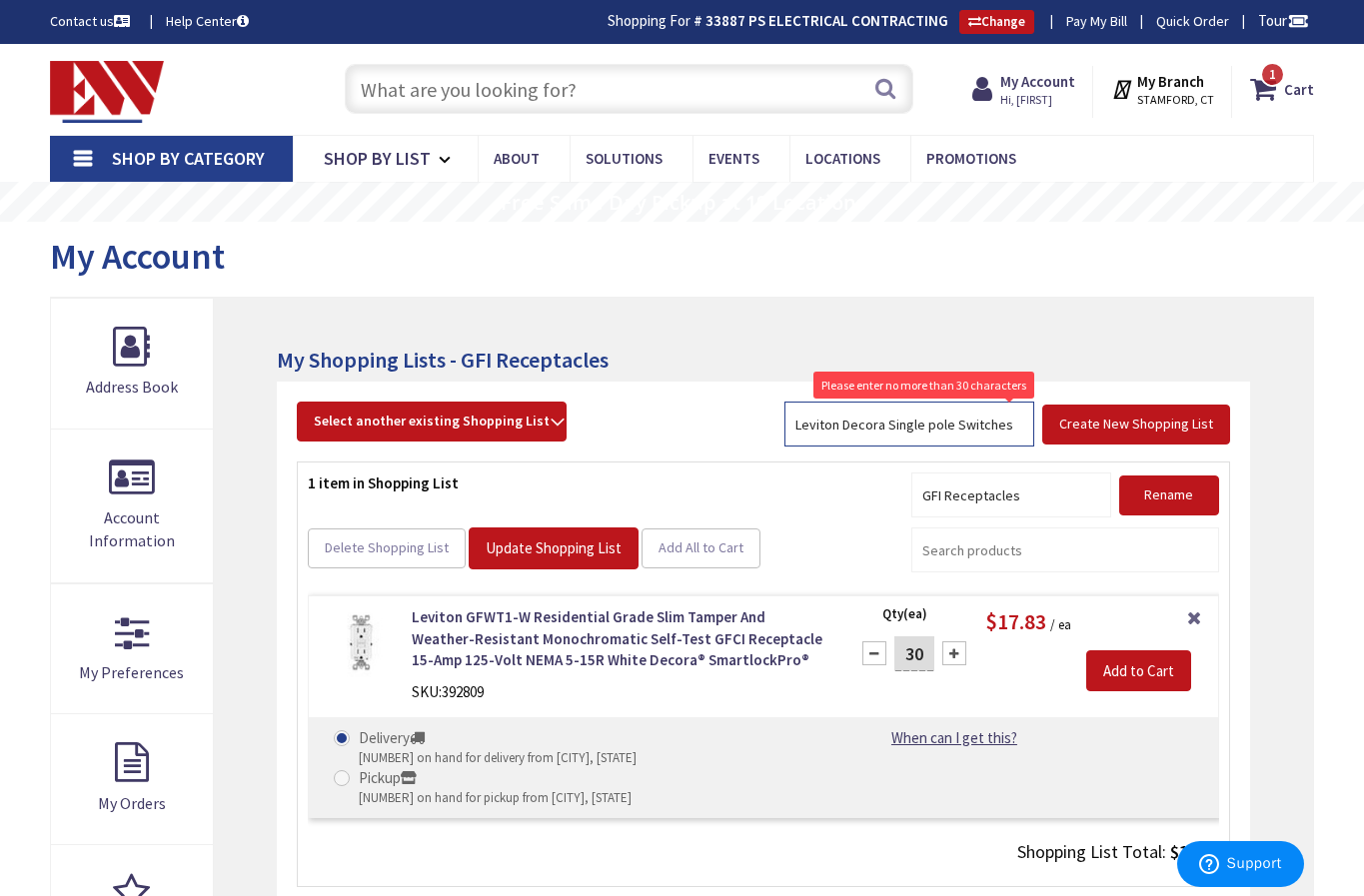 drag, startPoint x: 1025, startPoint y: 424, endPoint x: 772, endPoint y: 421, distance: 253.01779 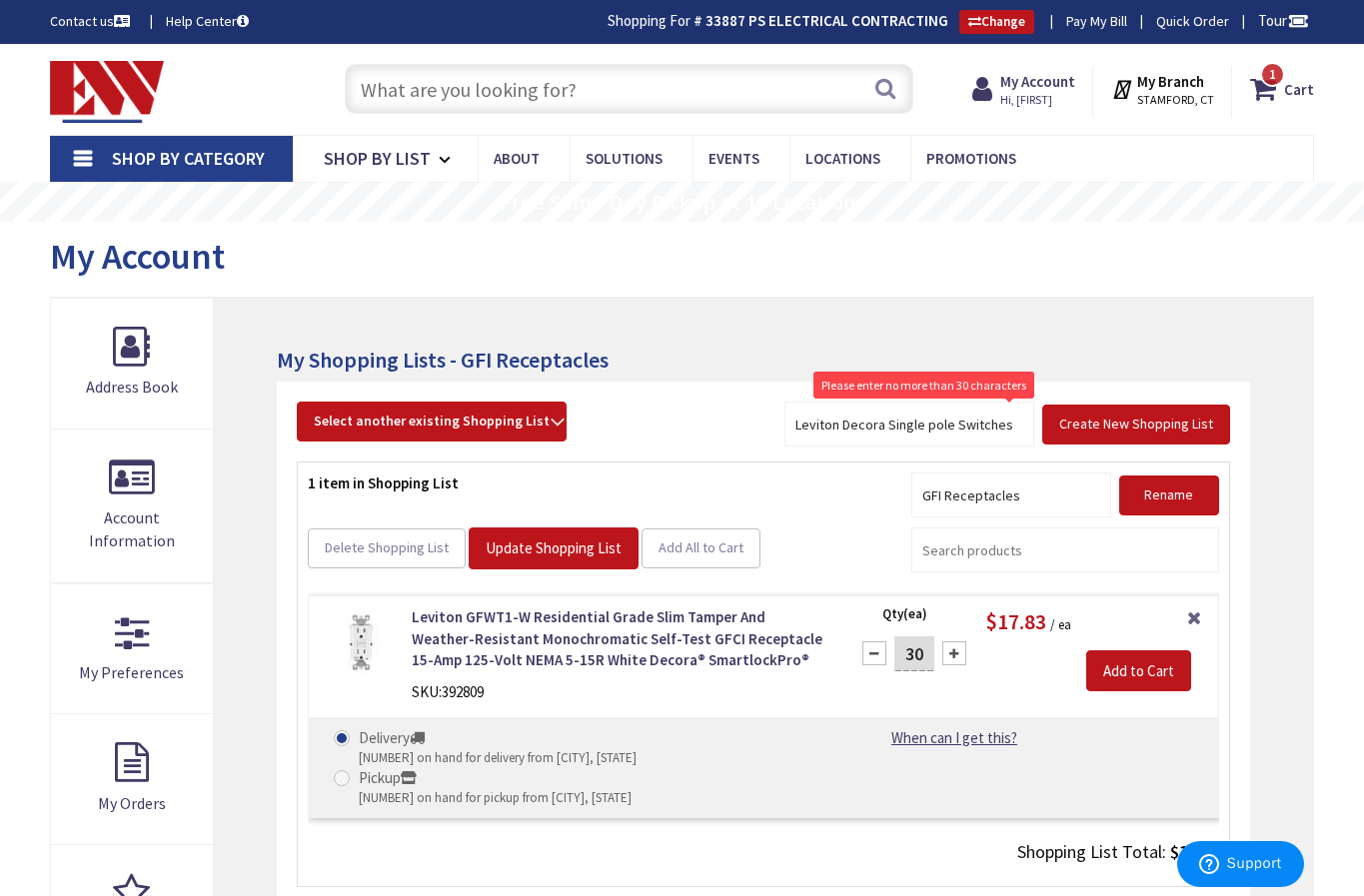 click at bounding box center [629, 89] 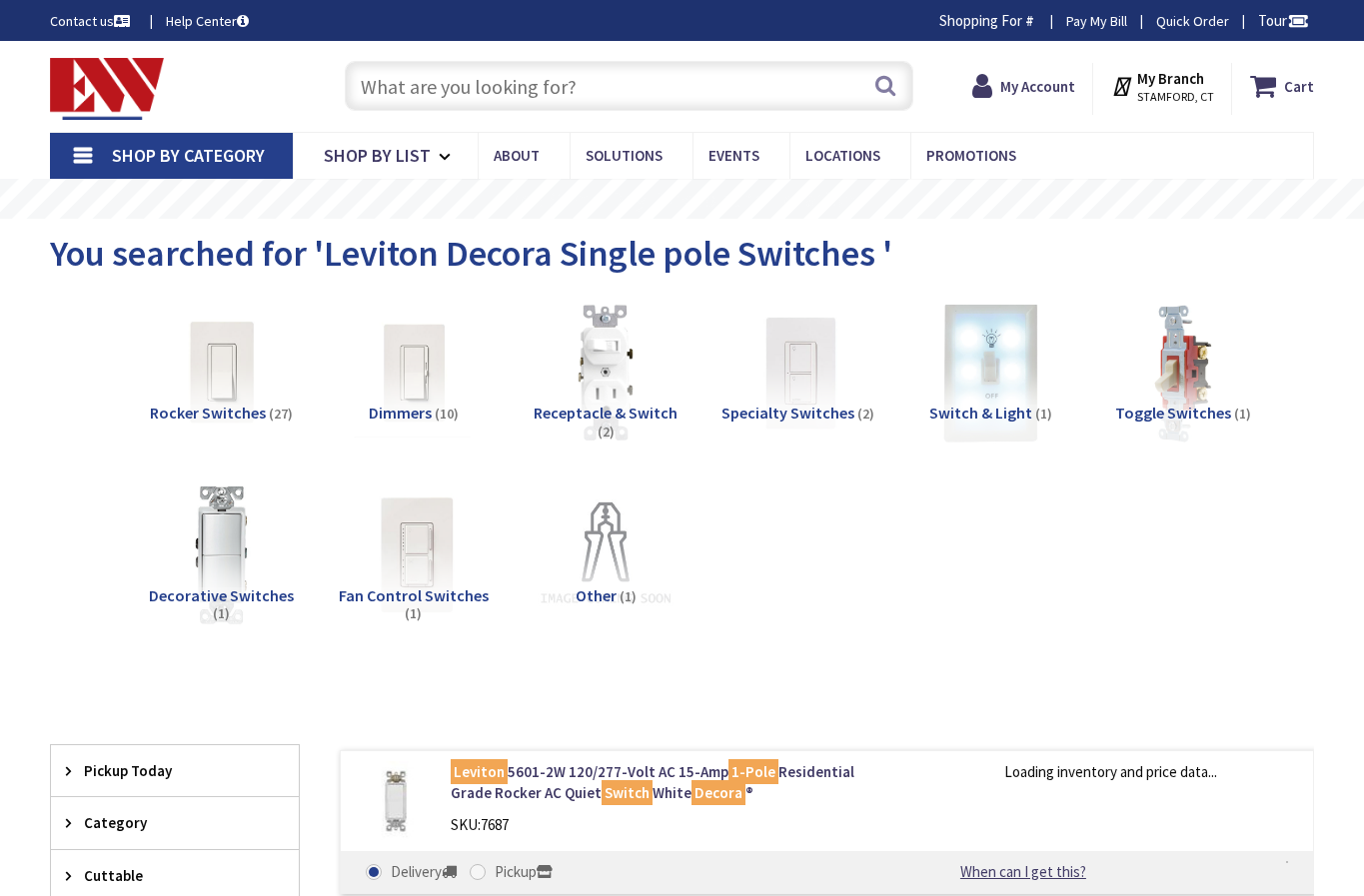 scroll, scrollTop: 0, scrollLeft: 0, axis: both 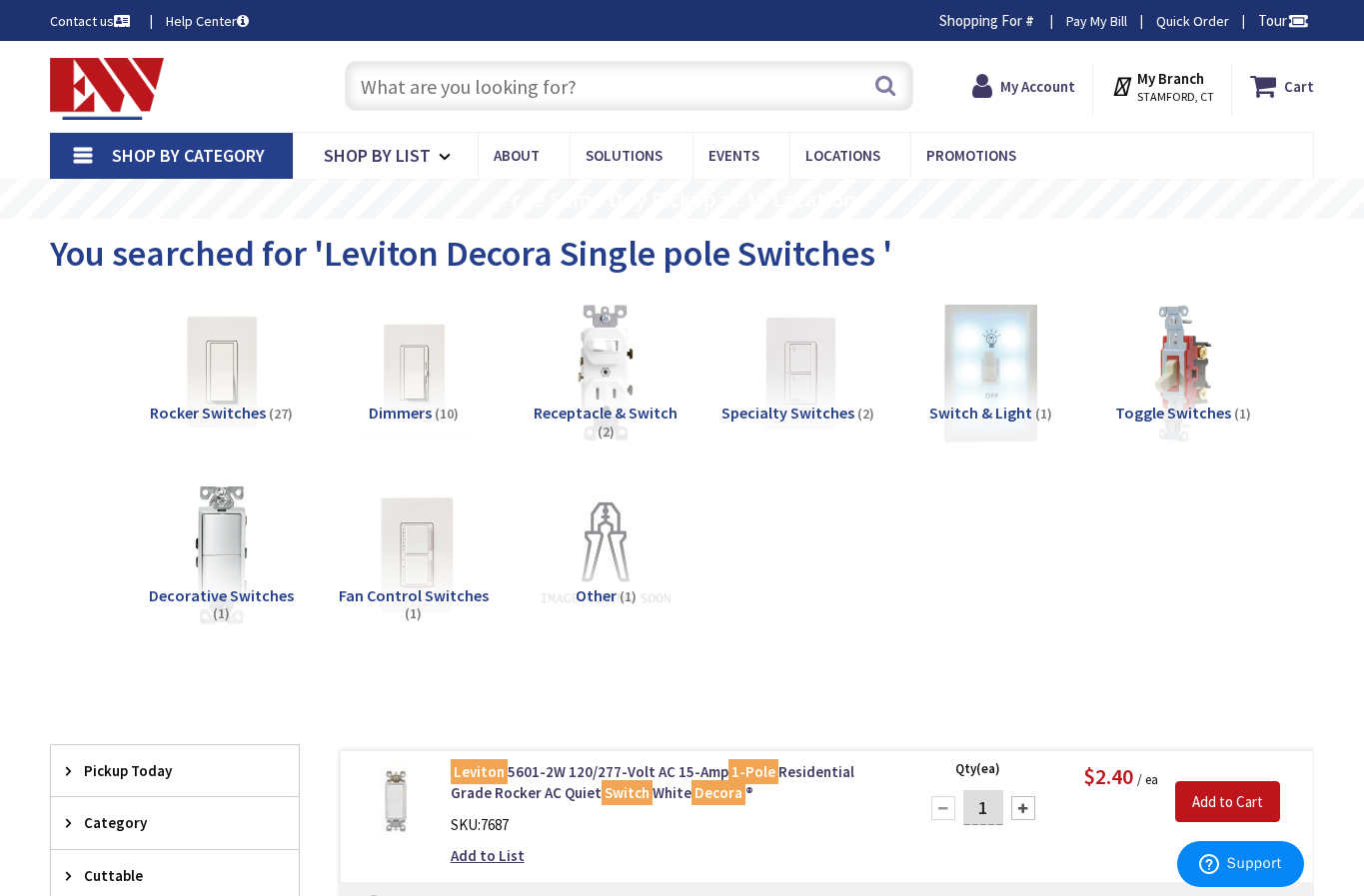 click at bounding box center (221, 373) 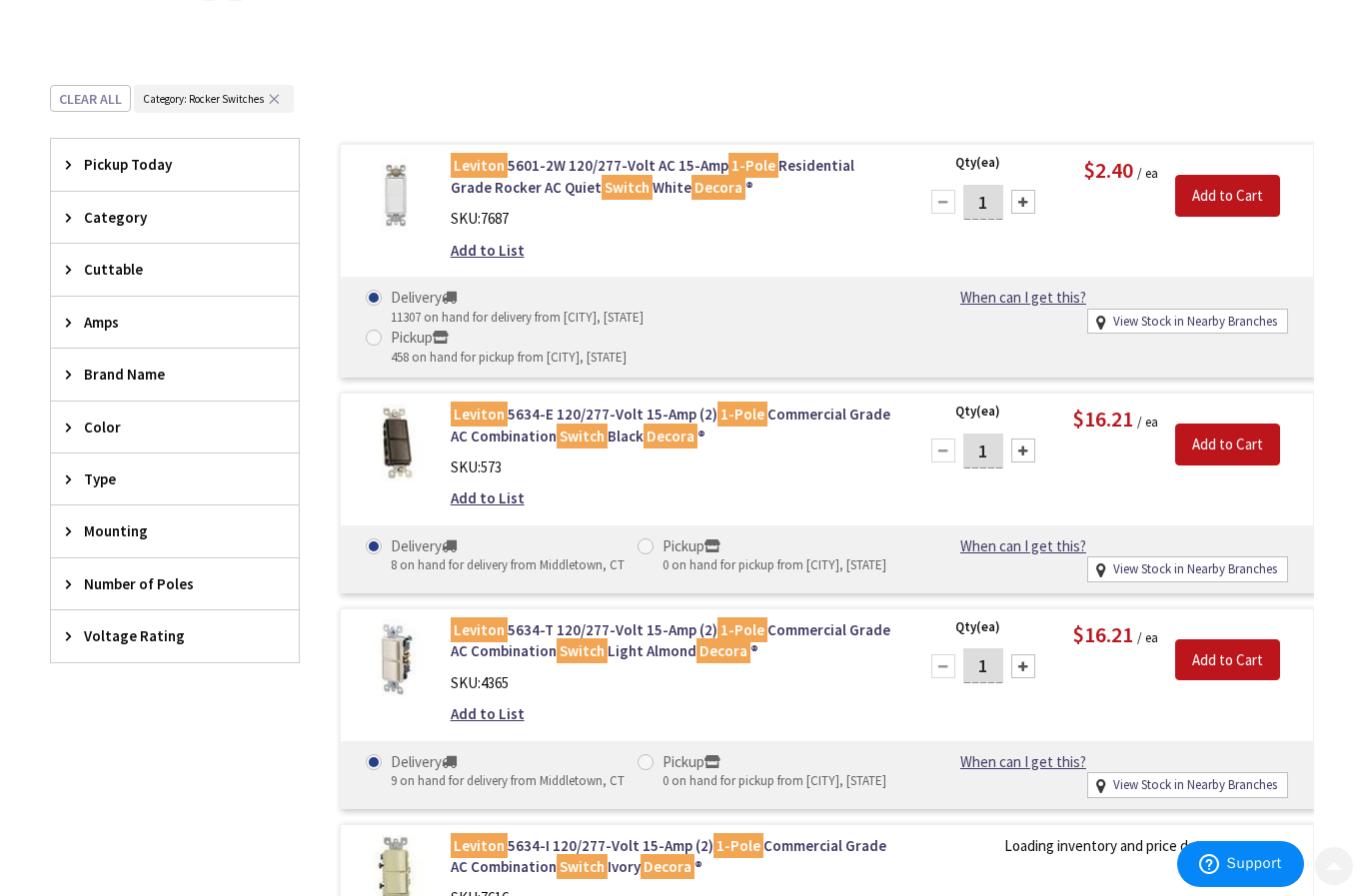 scroll, scrollTop: 710, scrollLeft: 0, axis: vertical 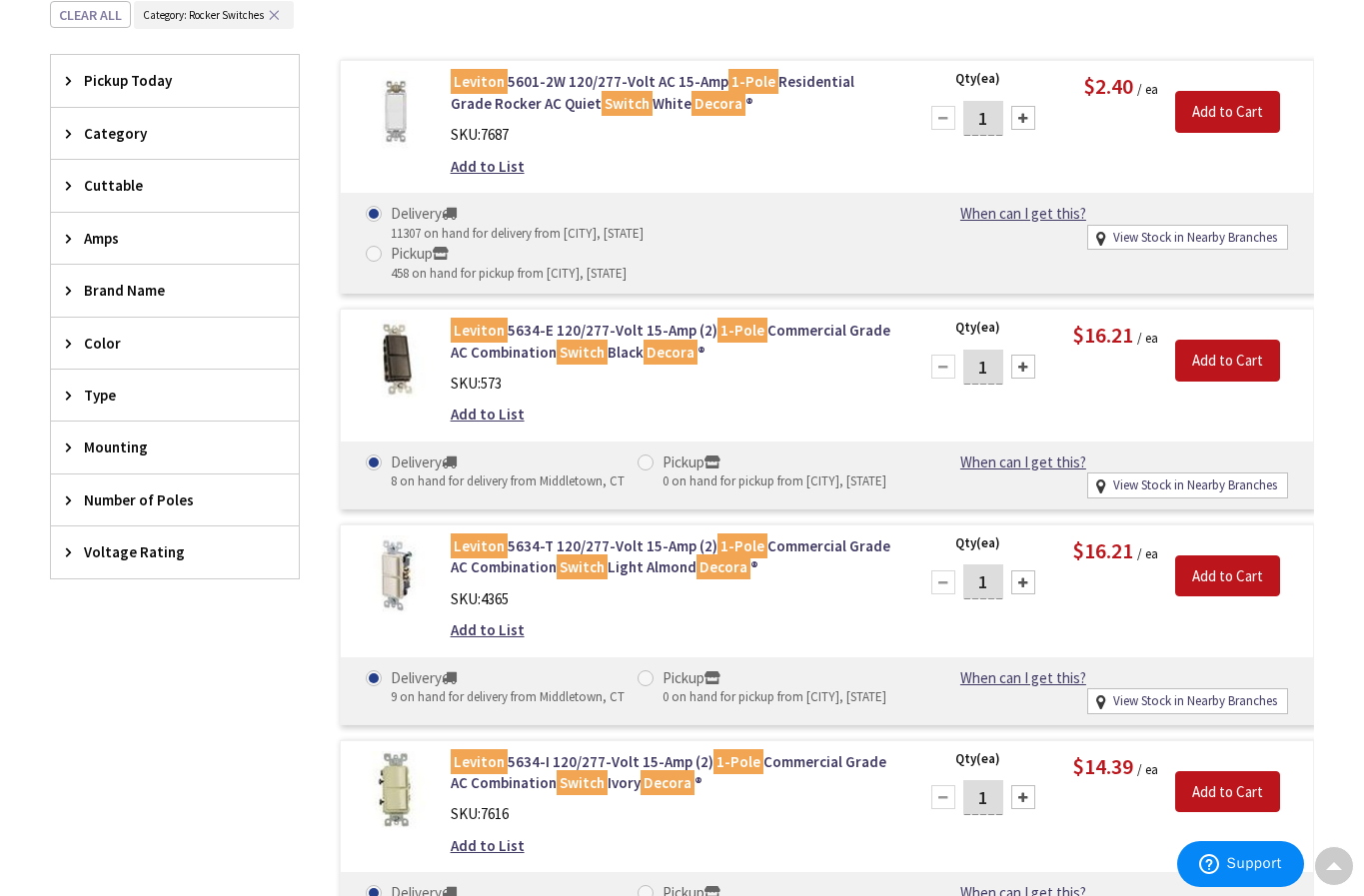 click on "1" at bounding box center [983, 118] 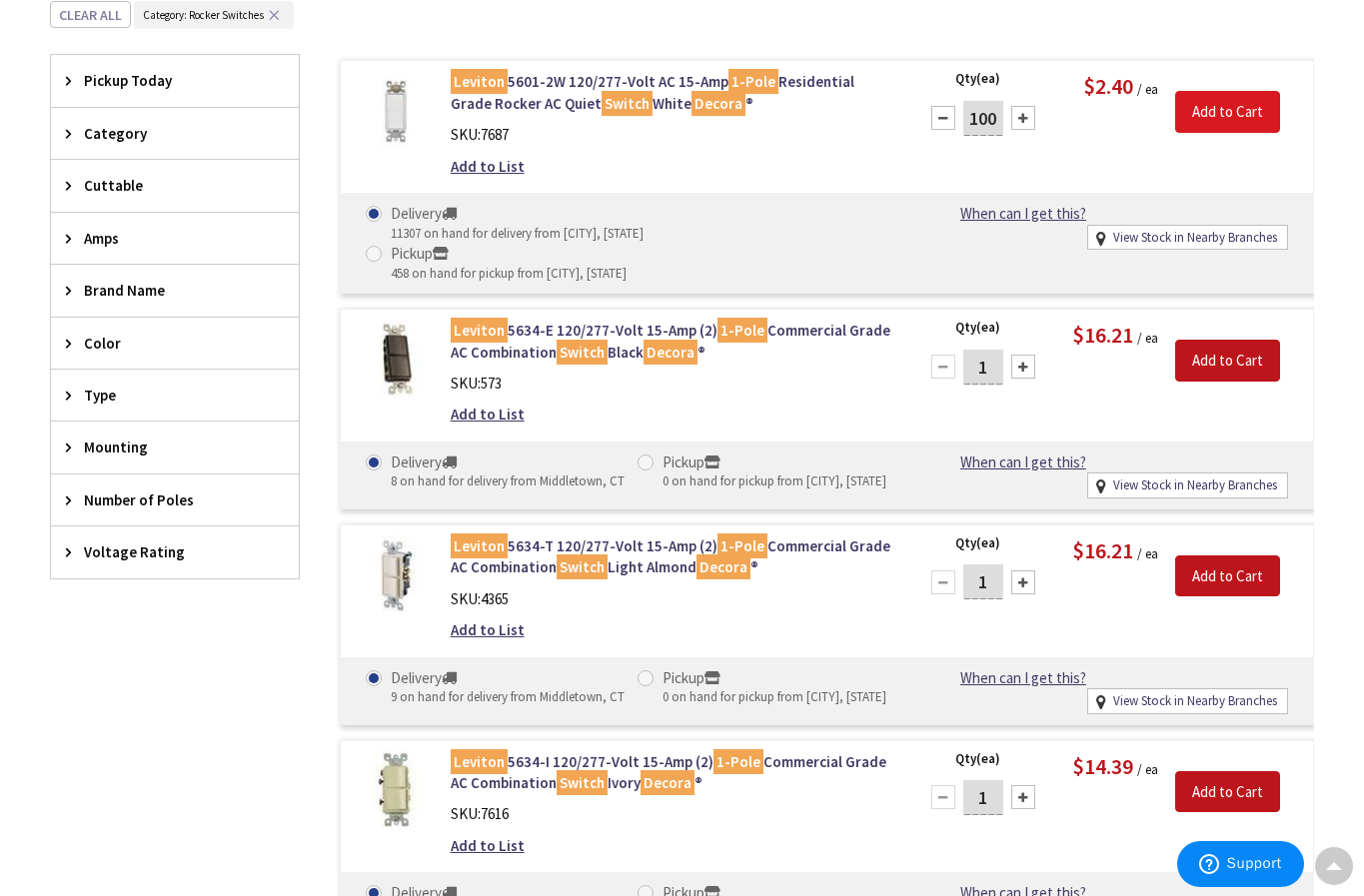 type on "100" 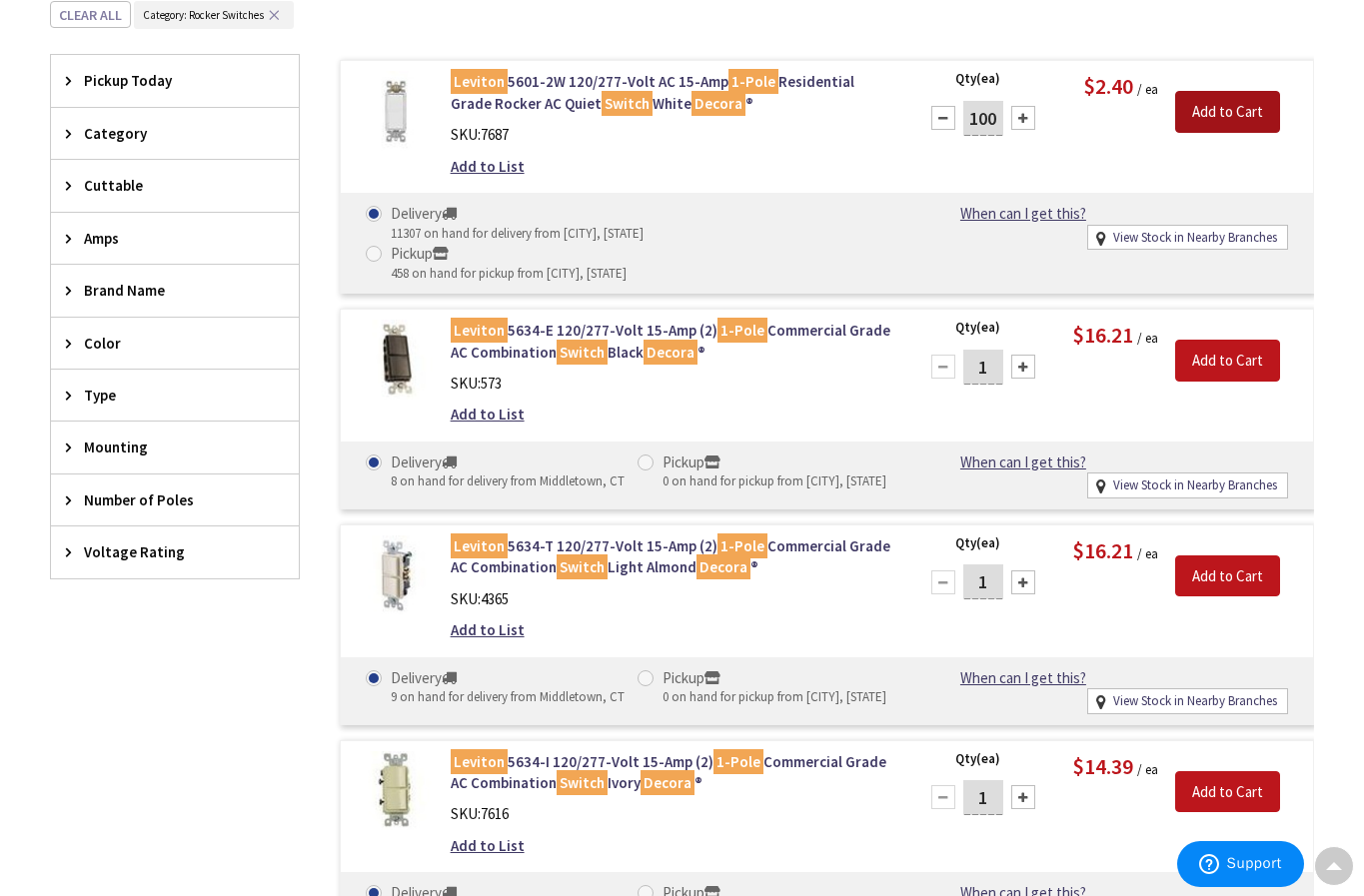 click on "Add to Cart" at bounding box center [1227, 112] 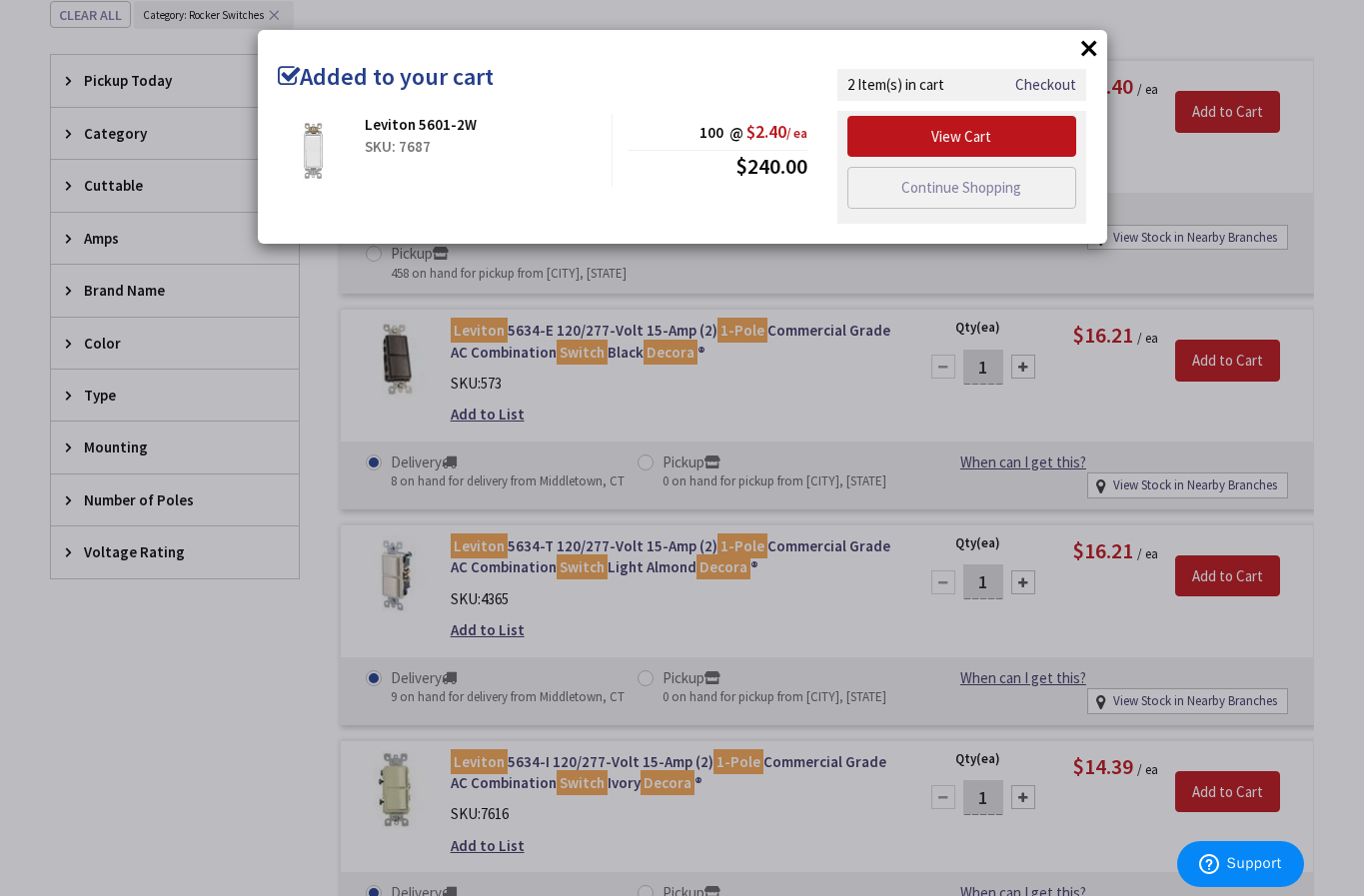 click on "×
Added to your cart
Leviton 5601-2W
SKU: 7687
100  @
$2.40  / ea
$240.00" at bounding box center (682, 448) 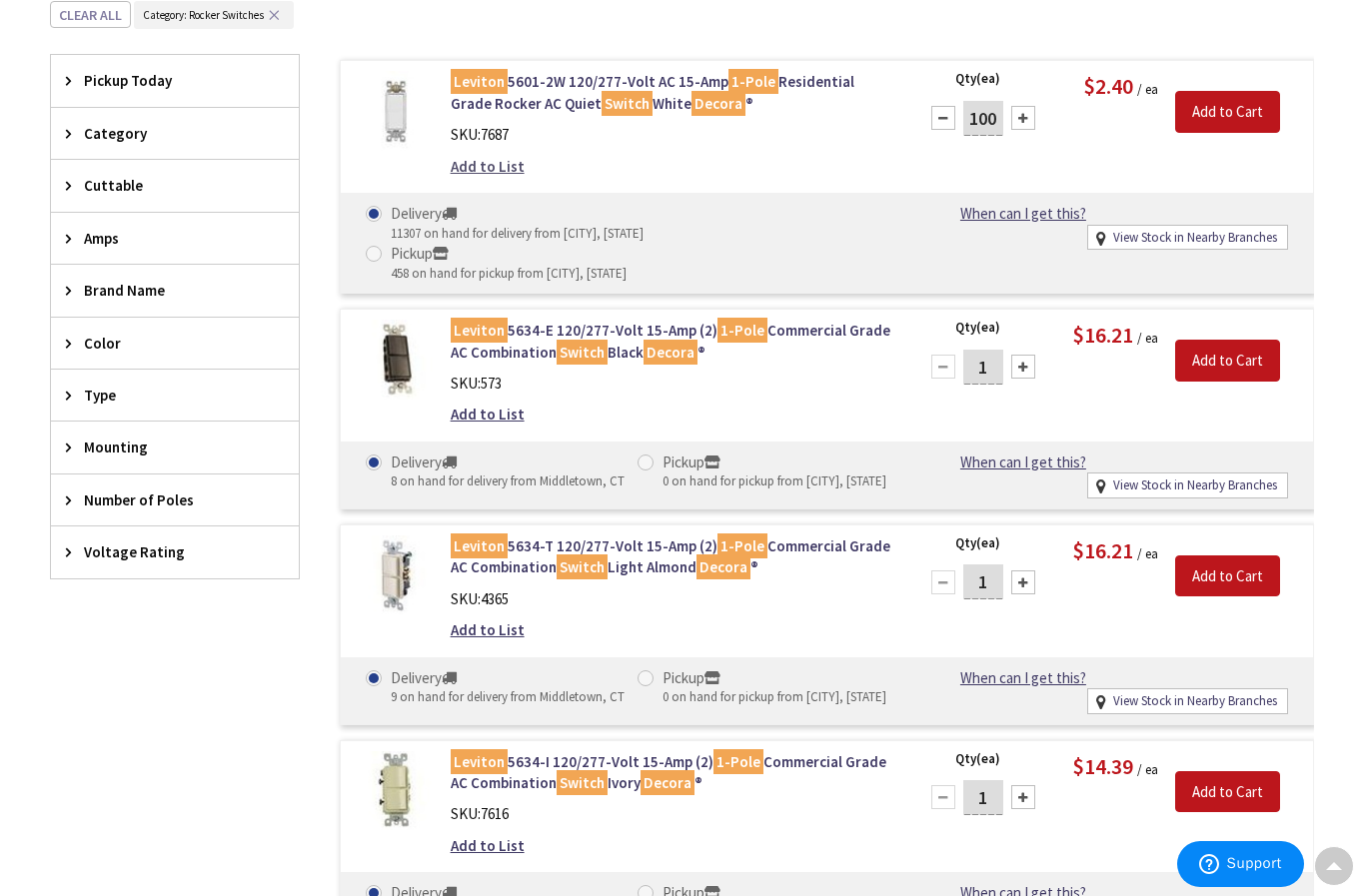click on "Add to List" at bounding box center [488, 166] 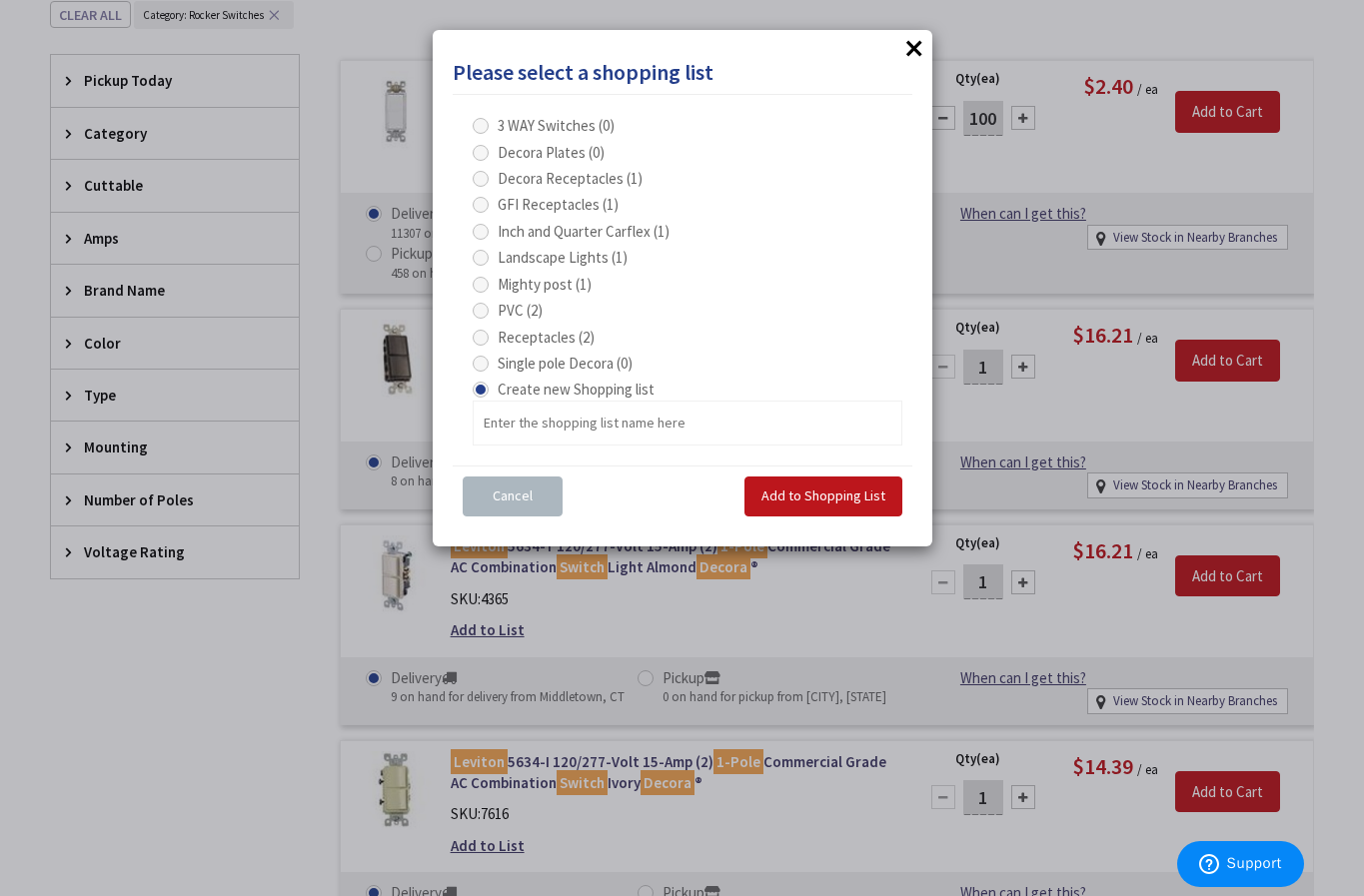 click at bounding box center (481, 364) 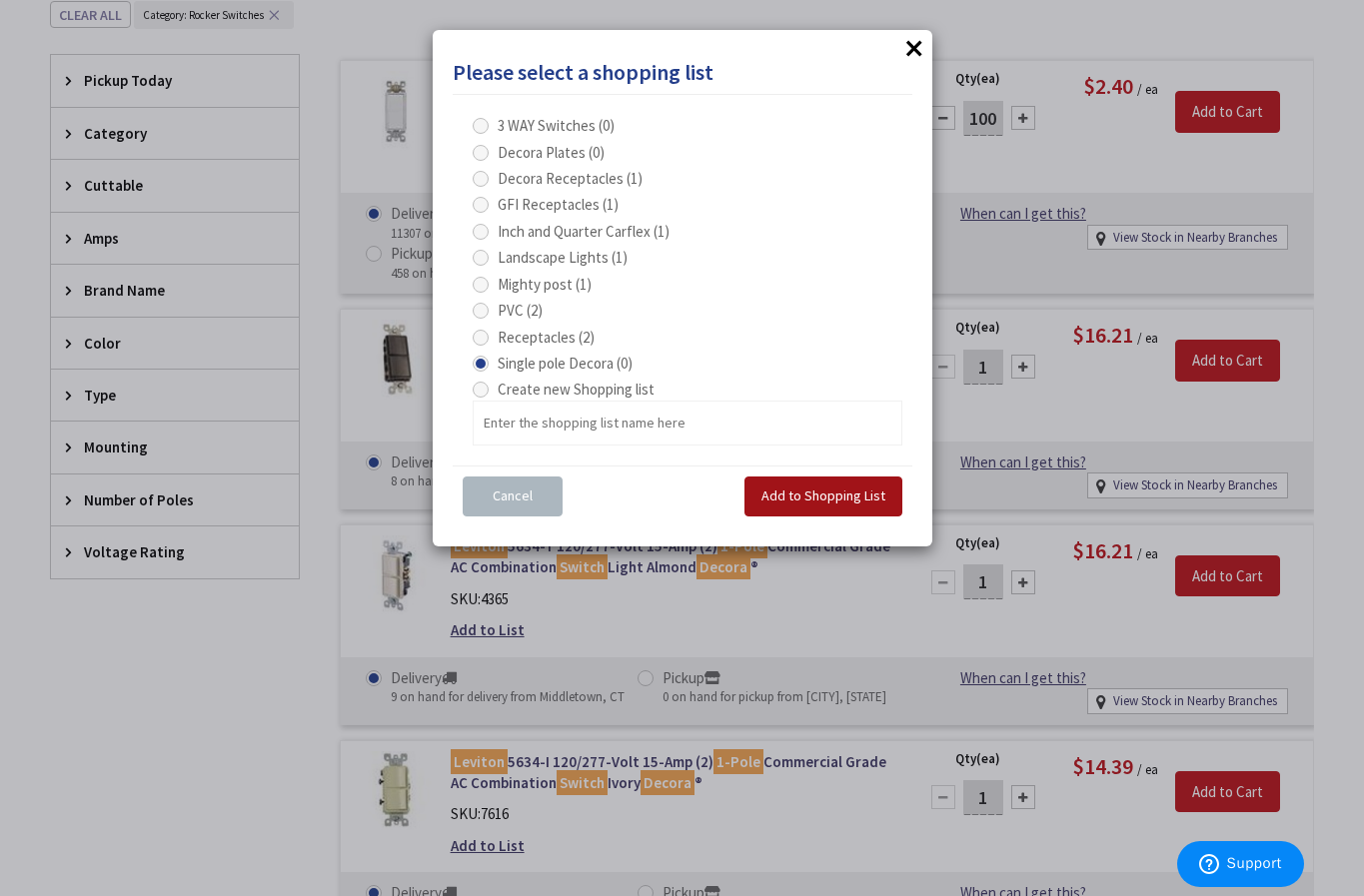 click on "Add to Shopping List" at bounding box center [823, 495] 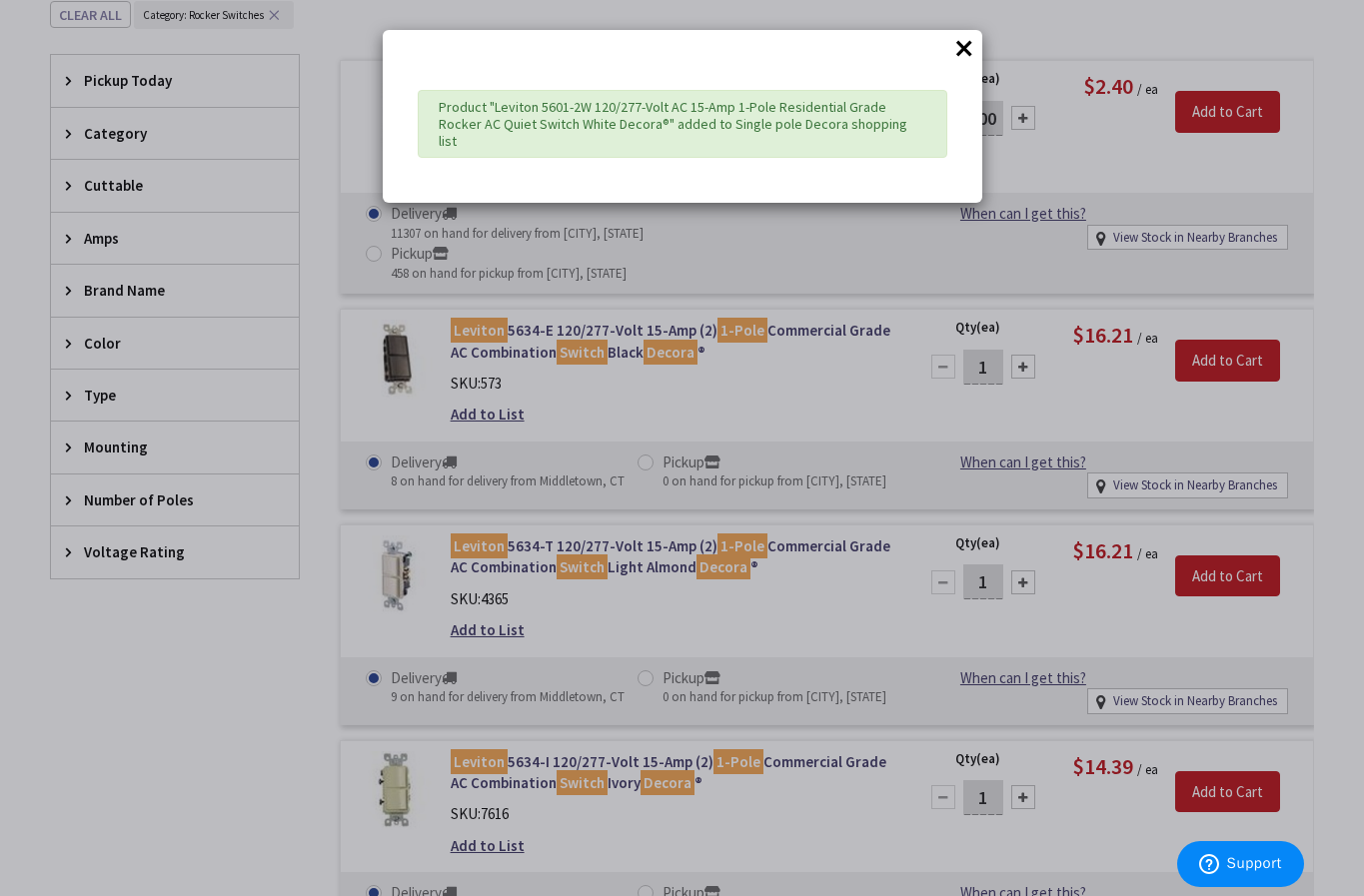 click on "×" at bounding box center [964, 48] 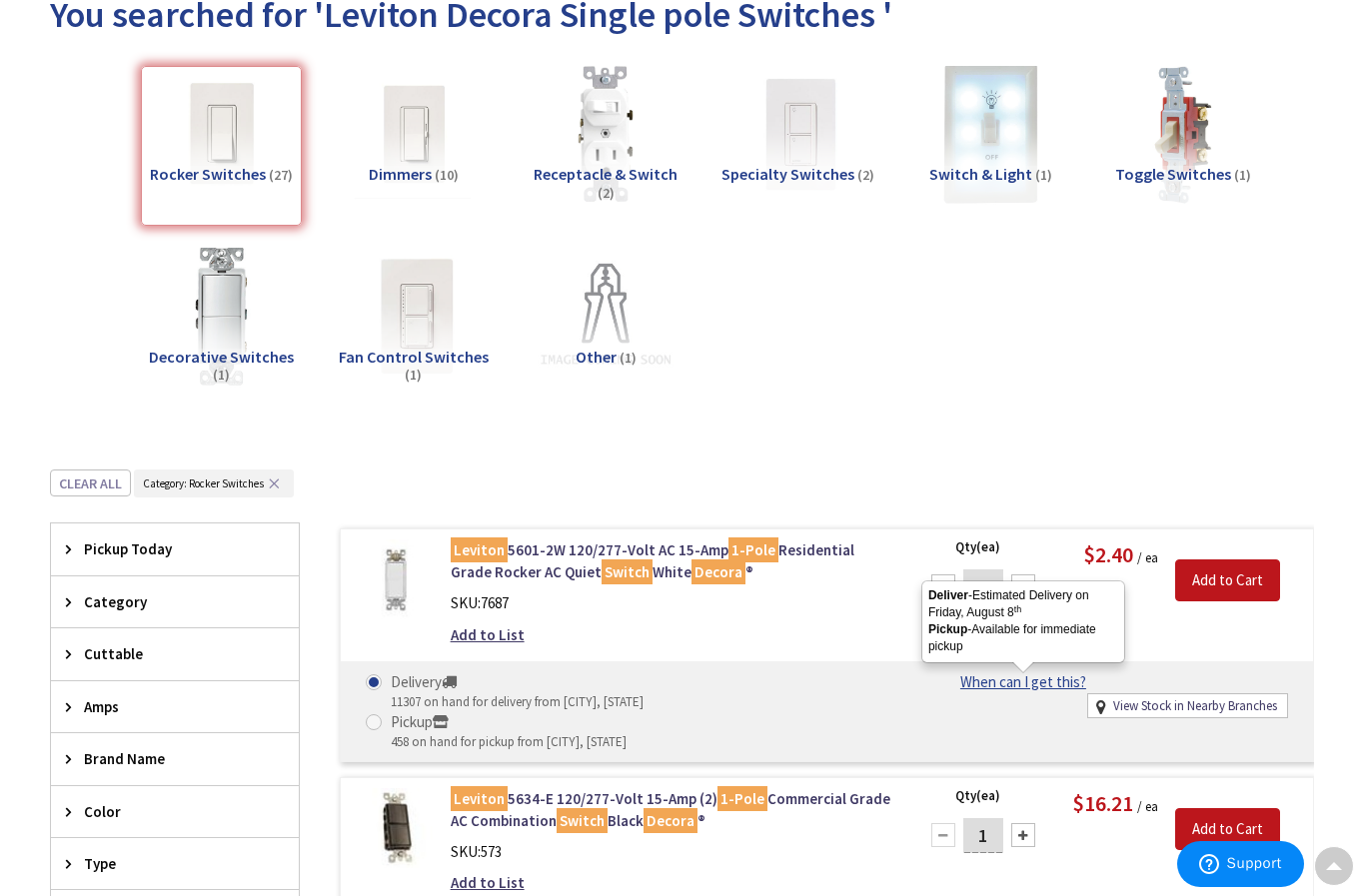 scroll, scrollTop: 0, scrollLeft: 0, axis: both 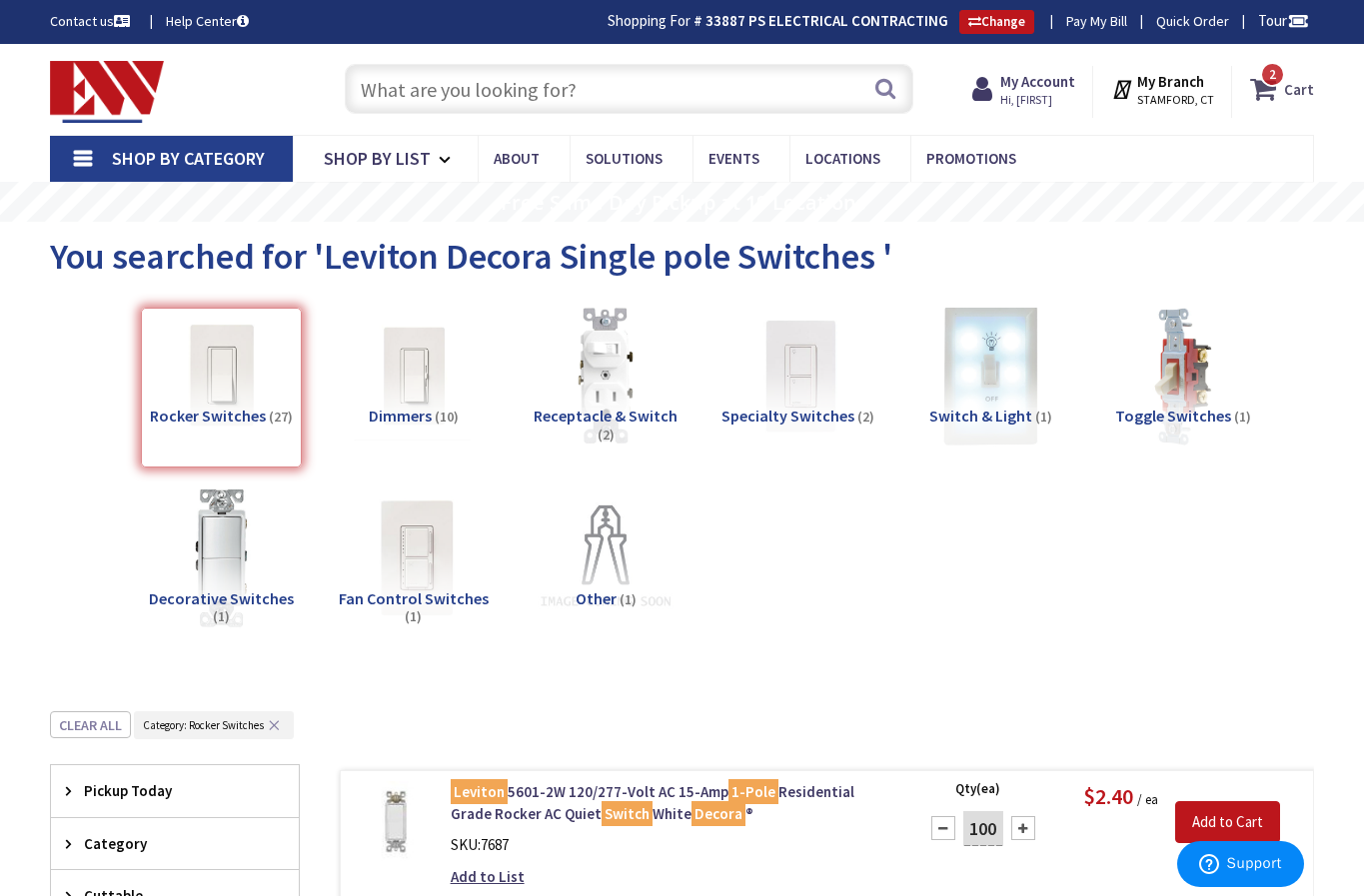 click on "2
2
items" at bounding box center (1272, 74) 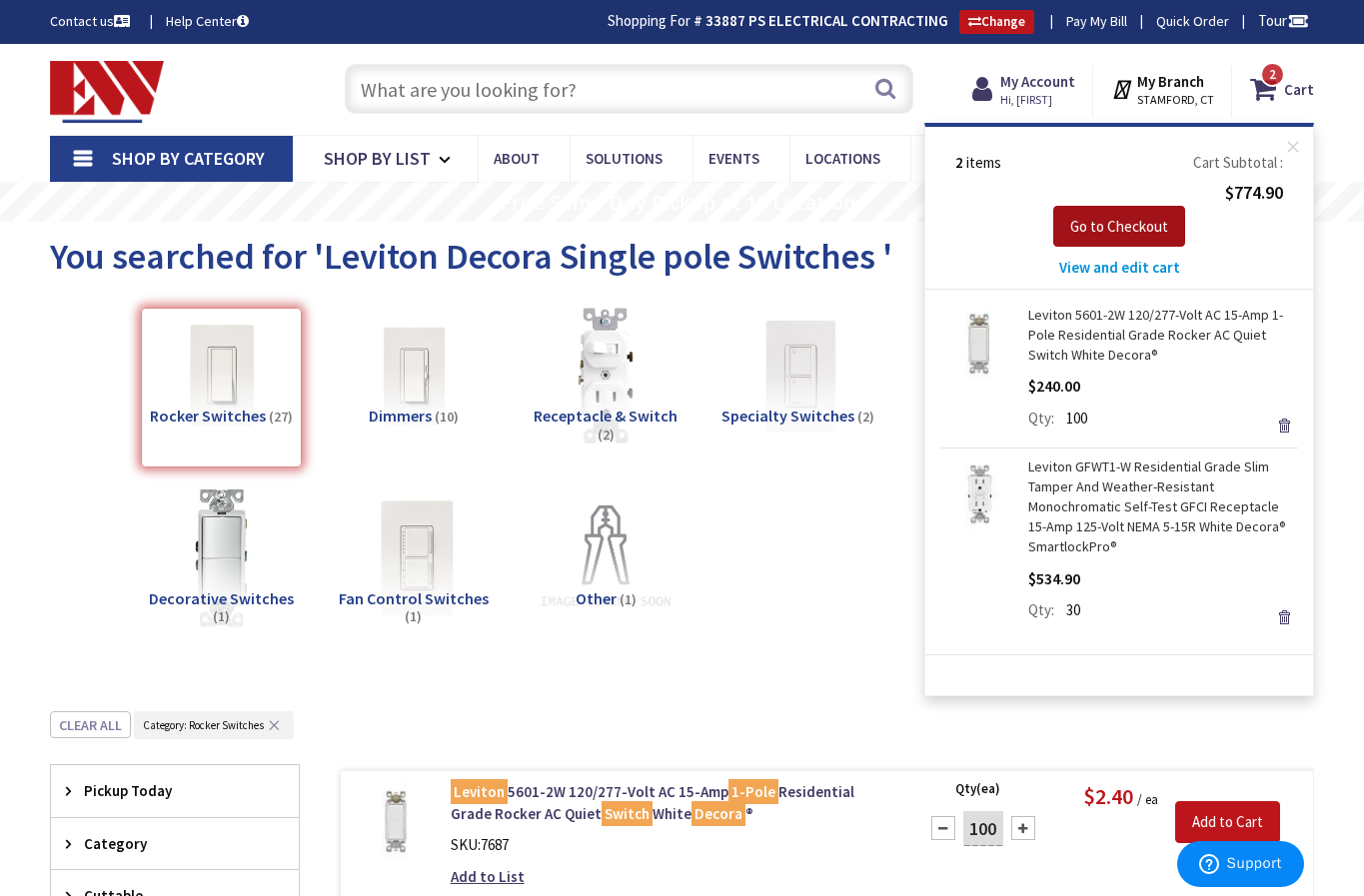 click on "Go to Checkout" at bounding box center (1119, 226) 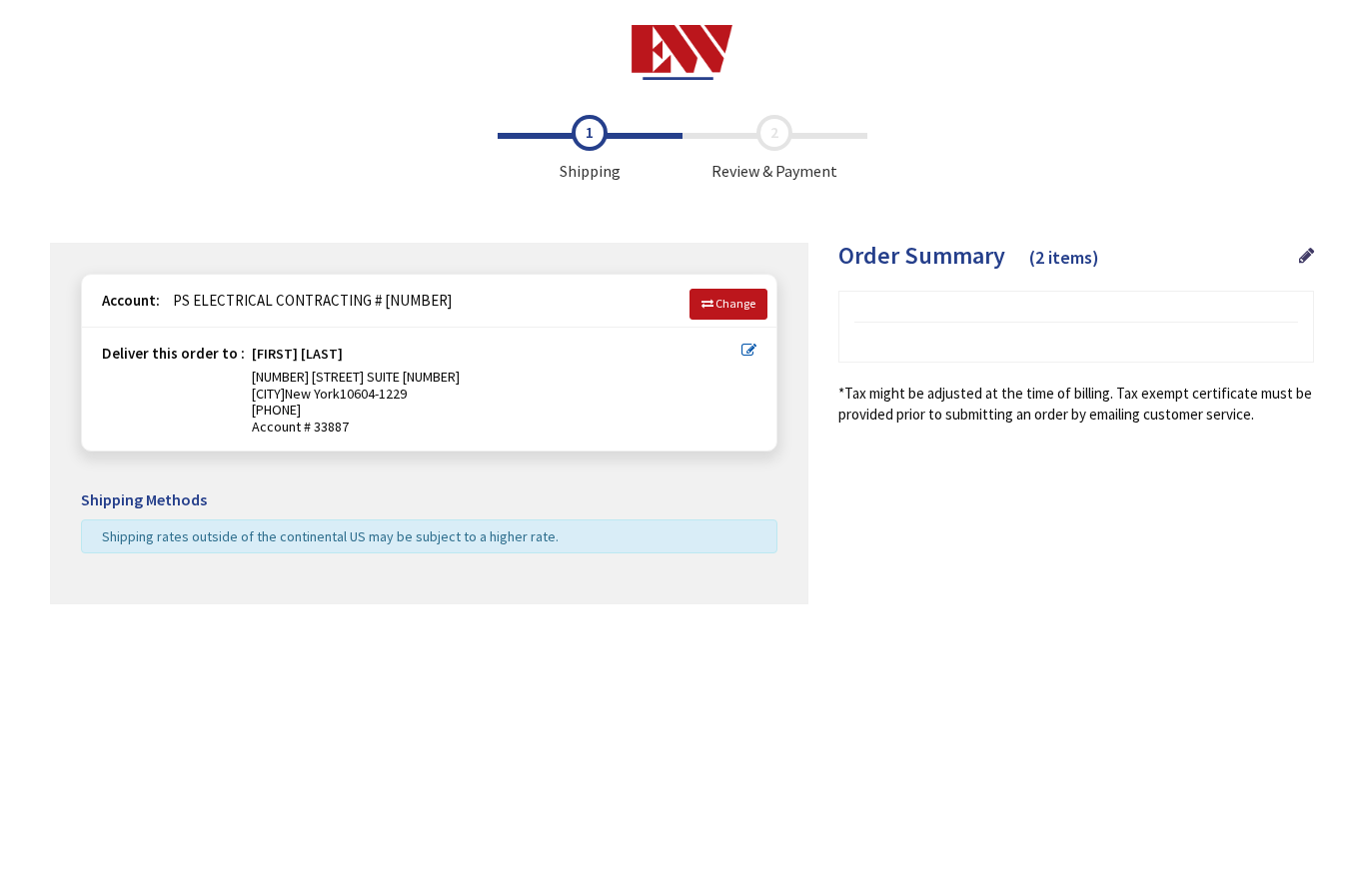 scroll, scrollTop: 0, scrollLeft: 0, axis: both 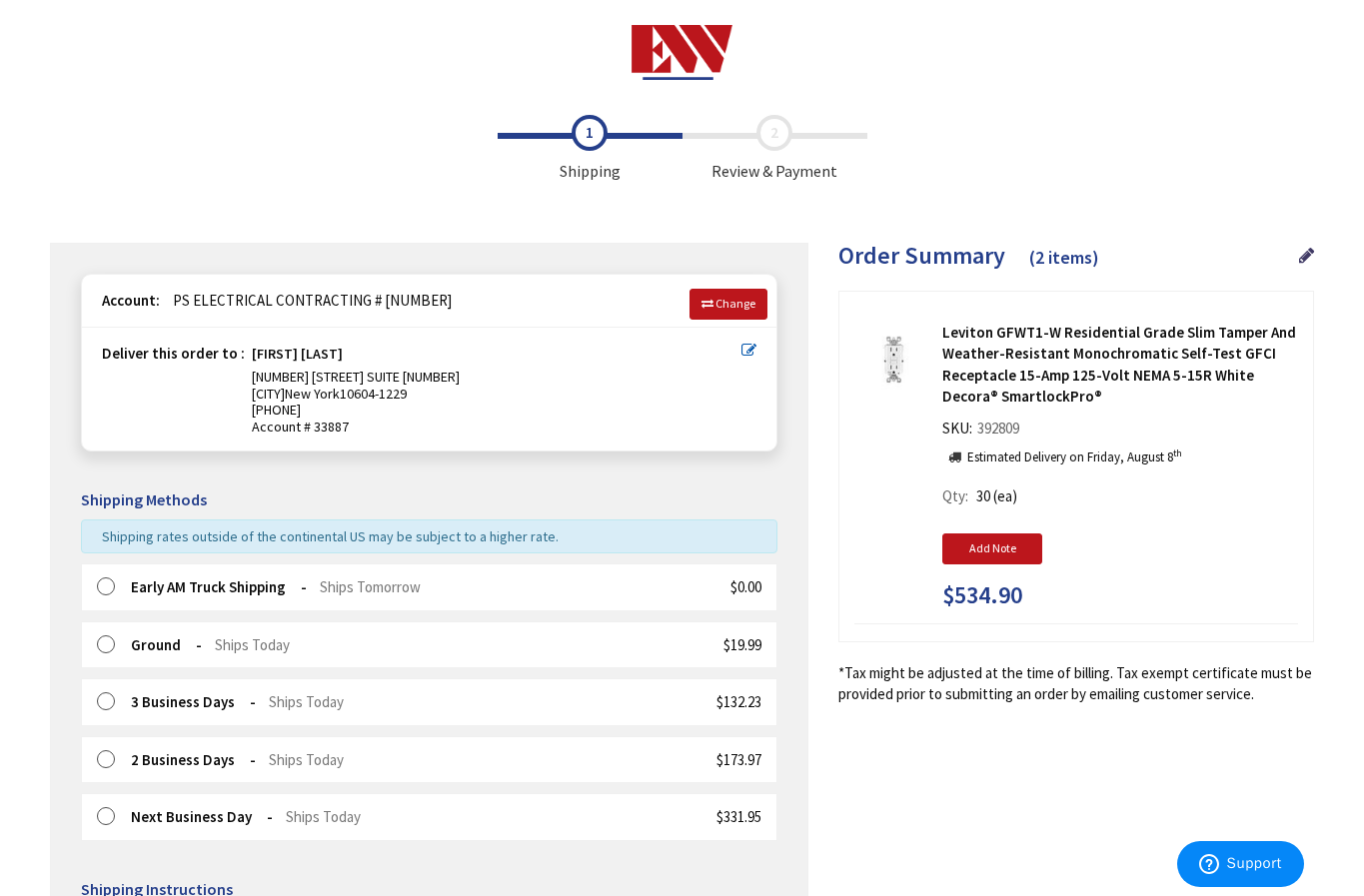 click at bounding box center [112, 587] 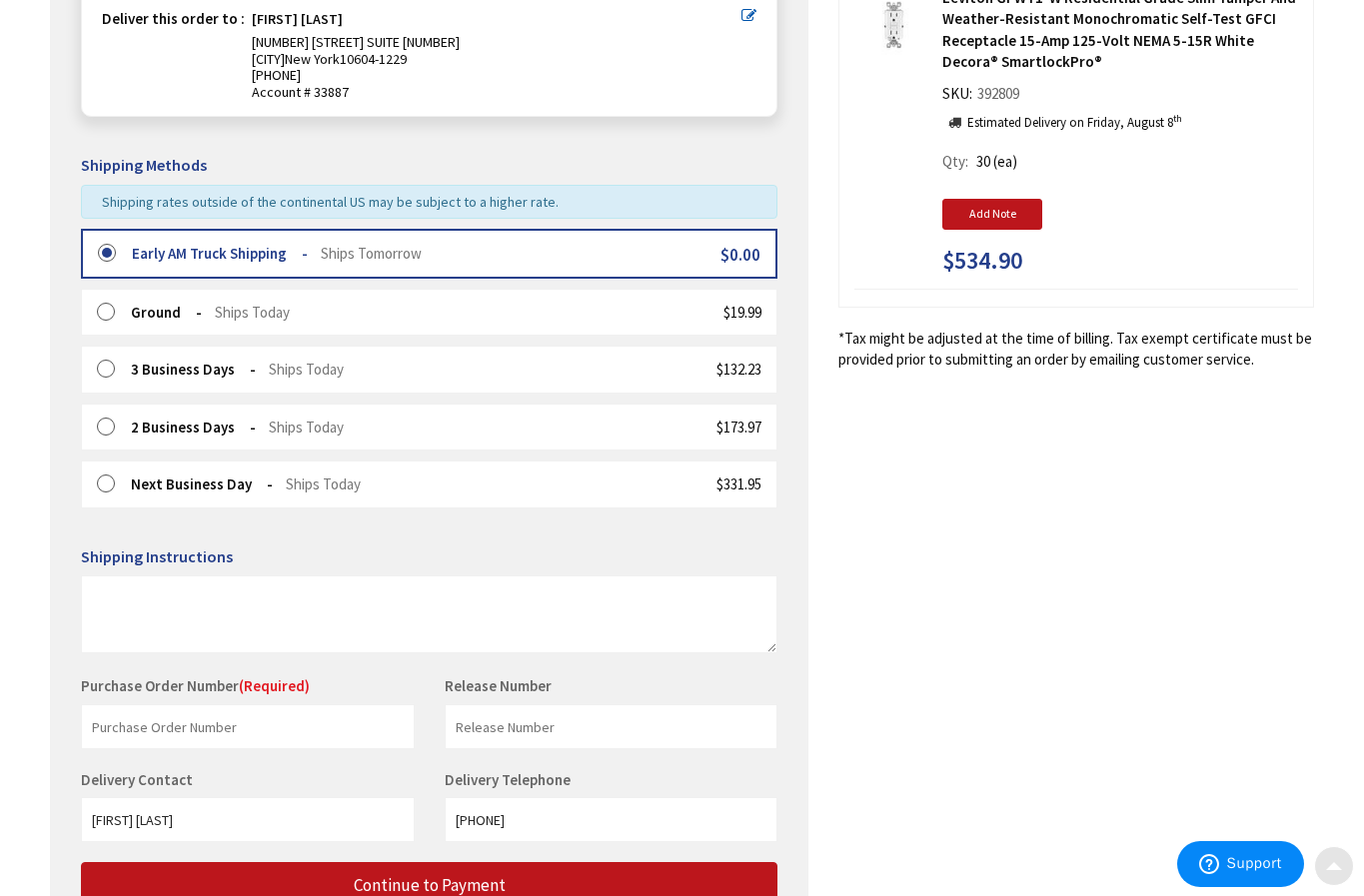 scroll, scrollTop: 483, scrollLeft: 0, axis: vertical 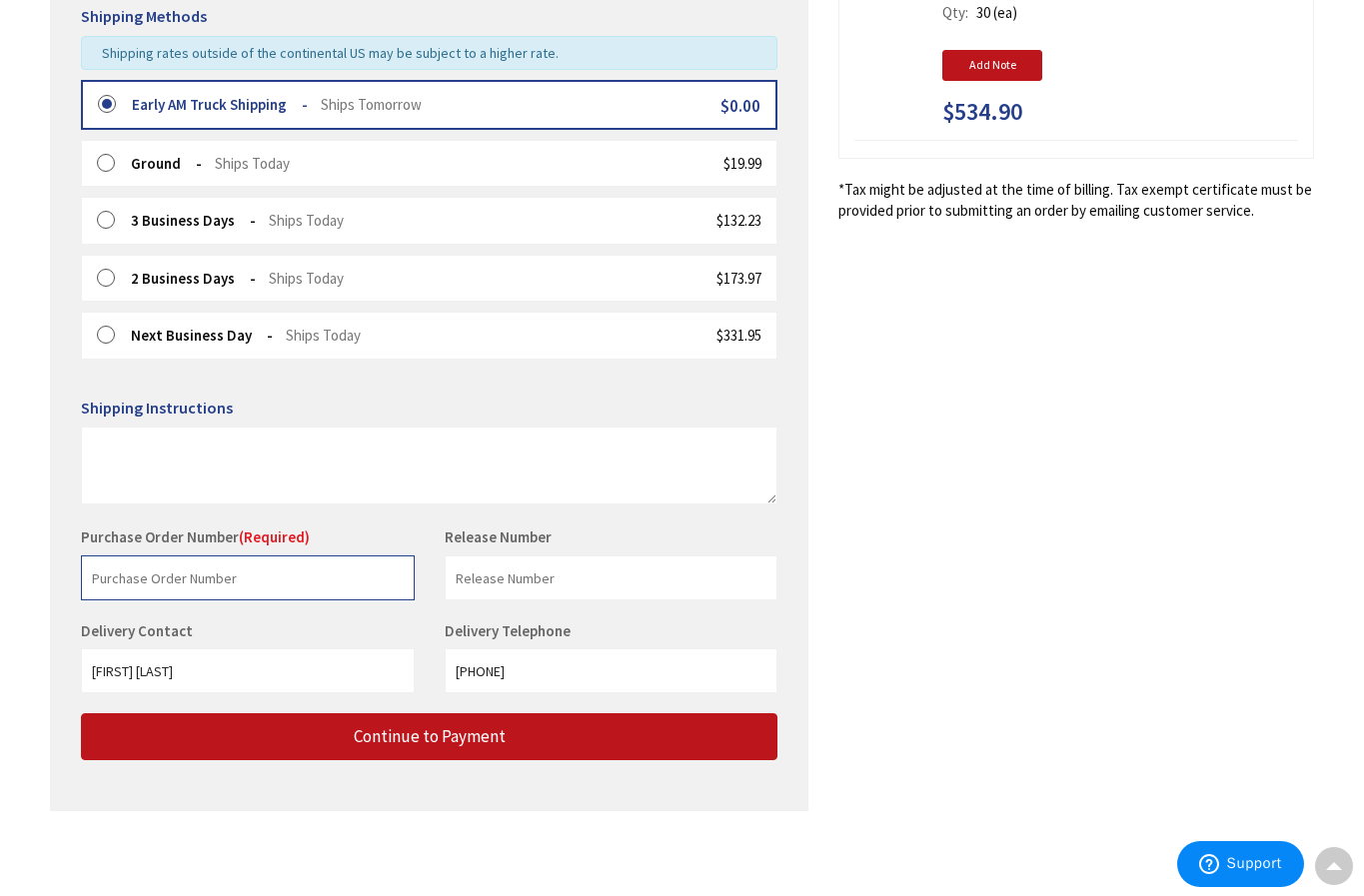 click at bounding box center [248, 577] 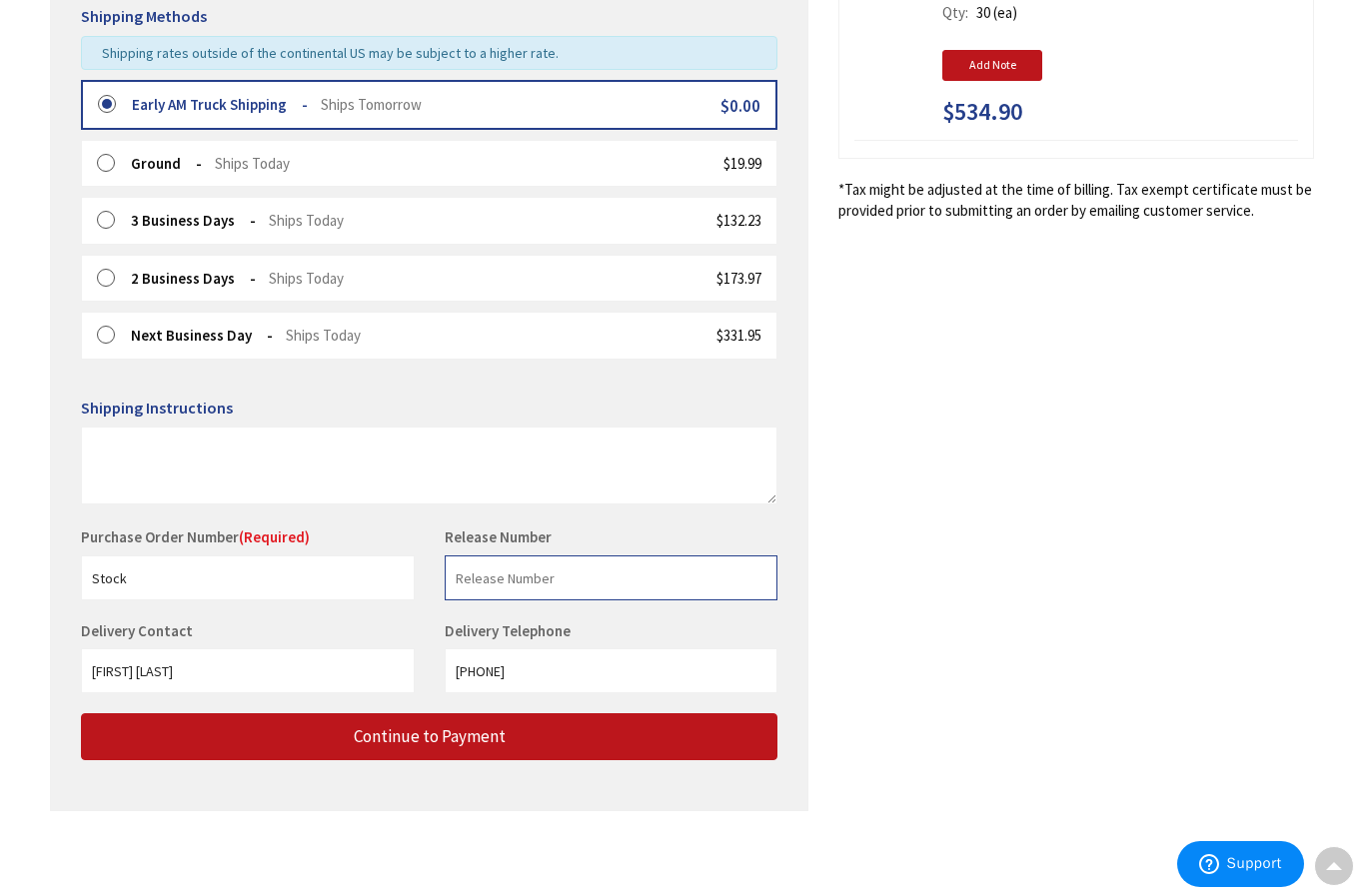click at bounding box center (612, 577) 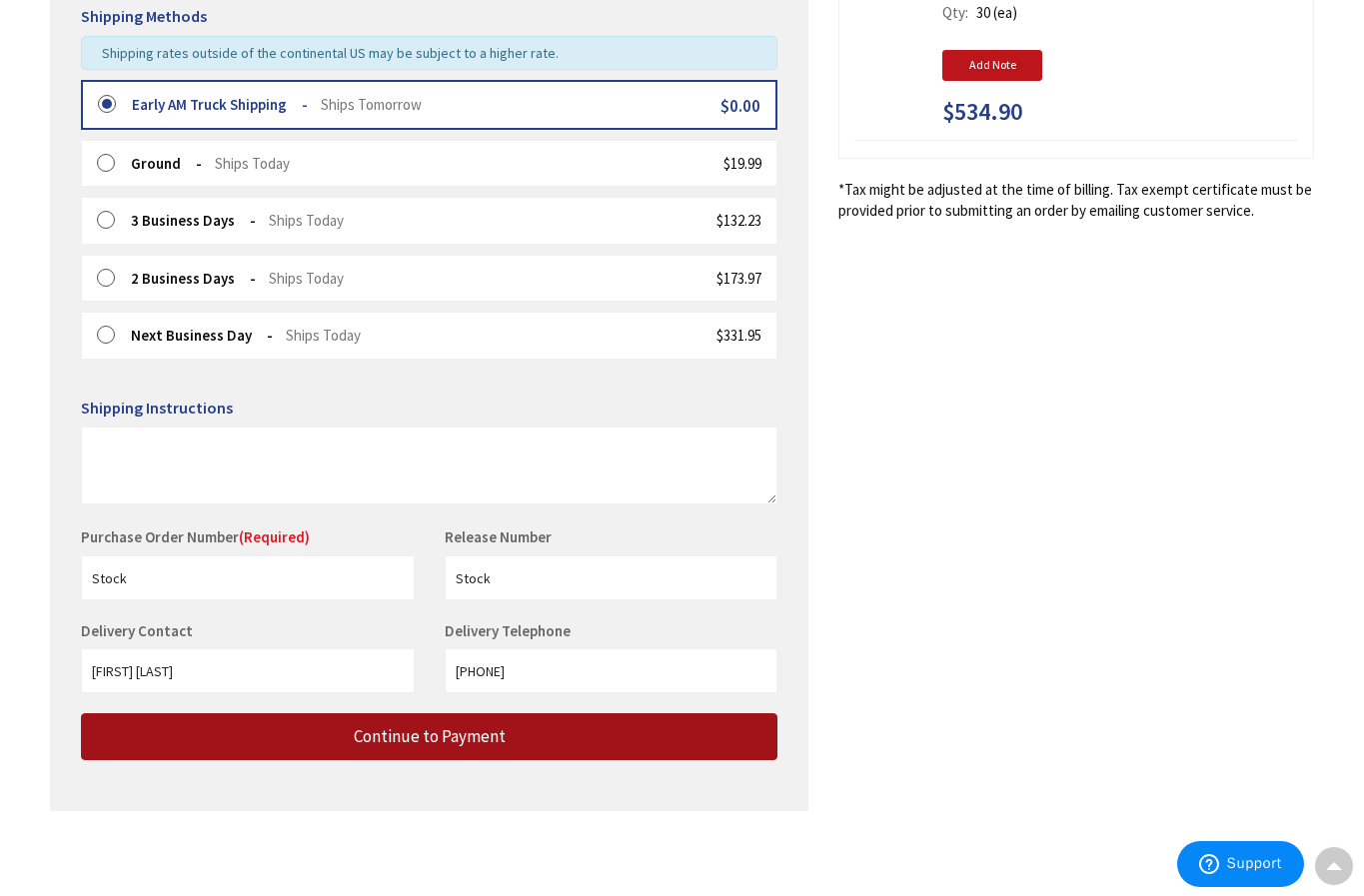 click on "Continue to Payment" at bounding box center (430, 736) 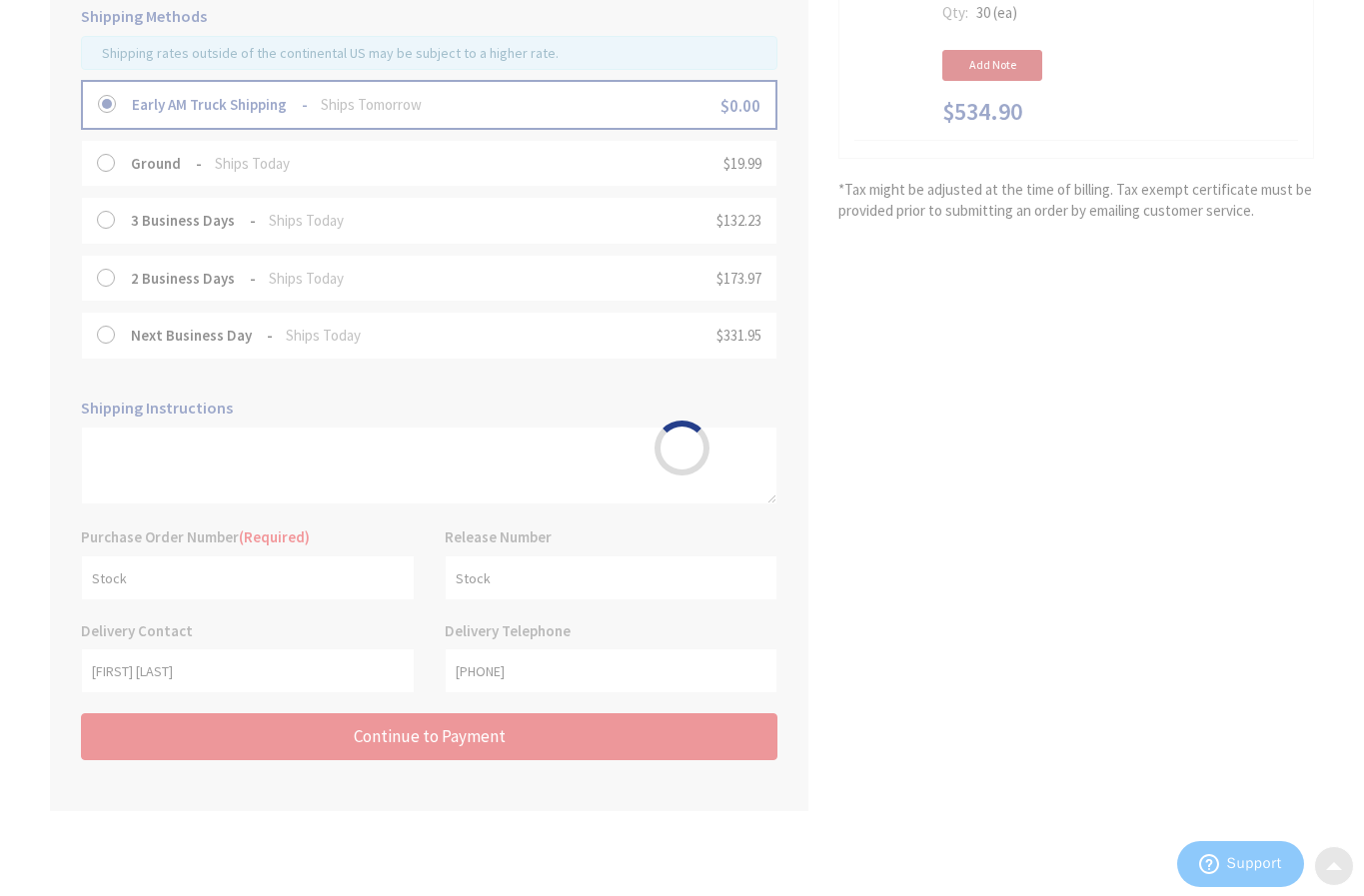 scroll, scrollTop: 0, scrollLeft: 0, axis: both 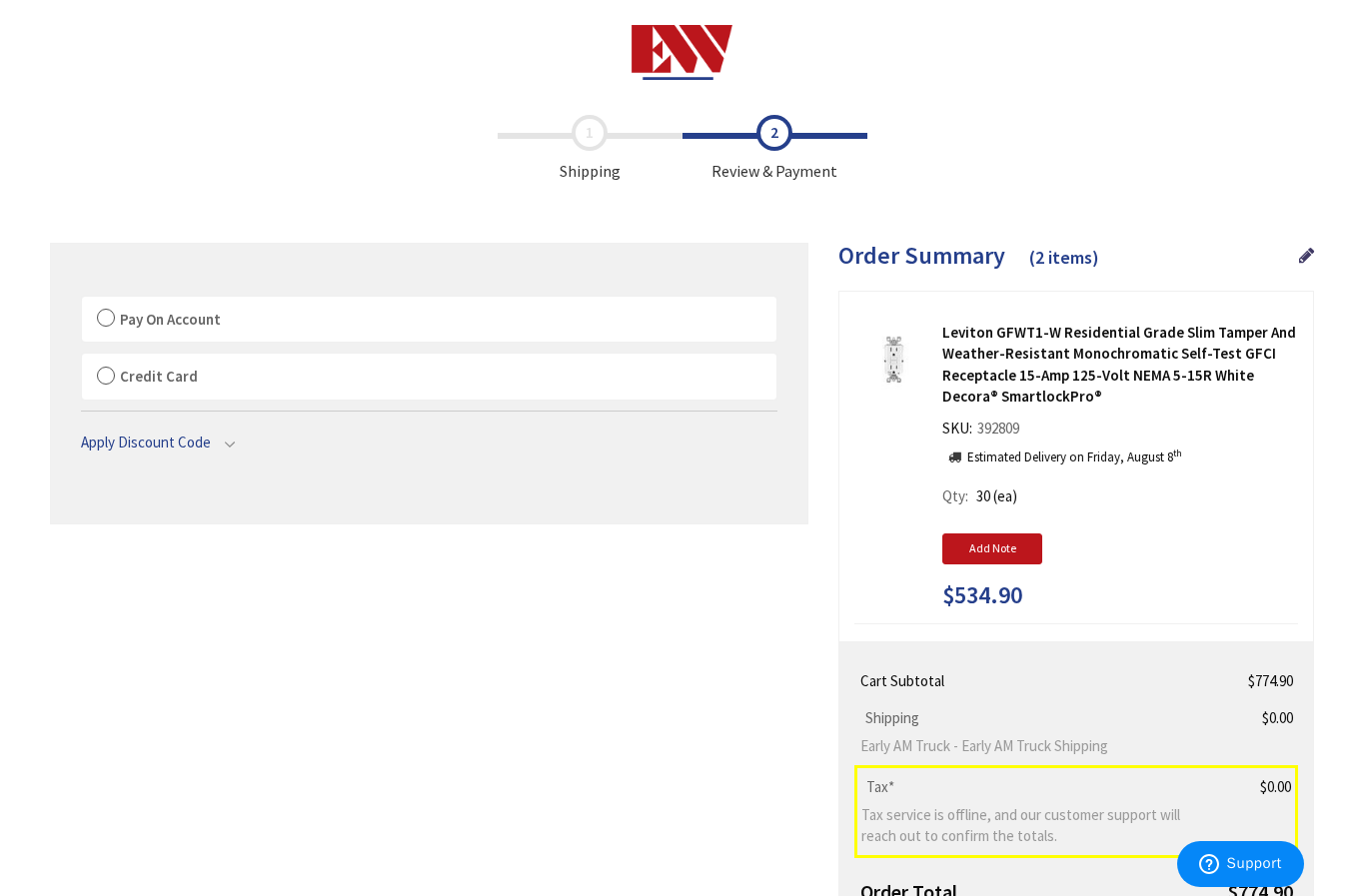 click on "Pay On Account" at bounding box center (429, 320) 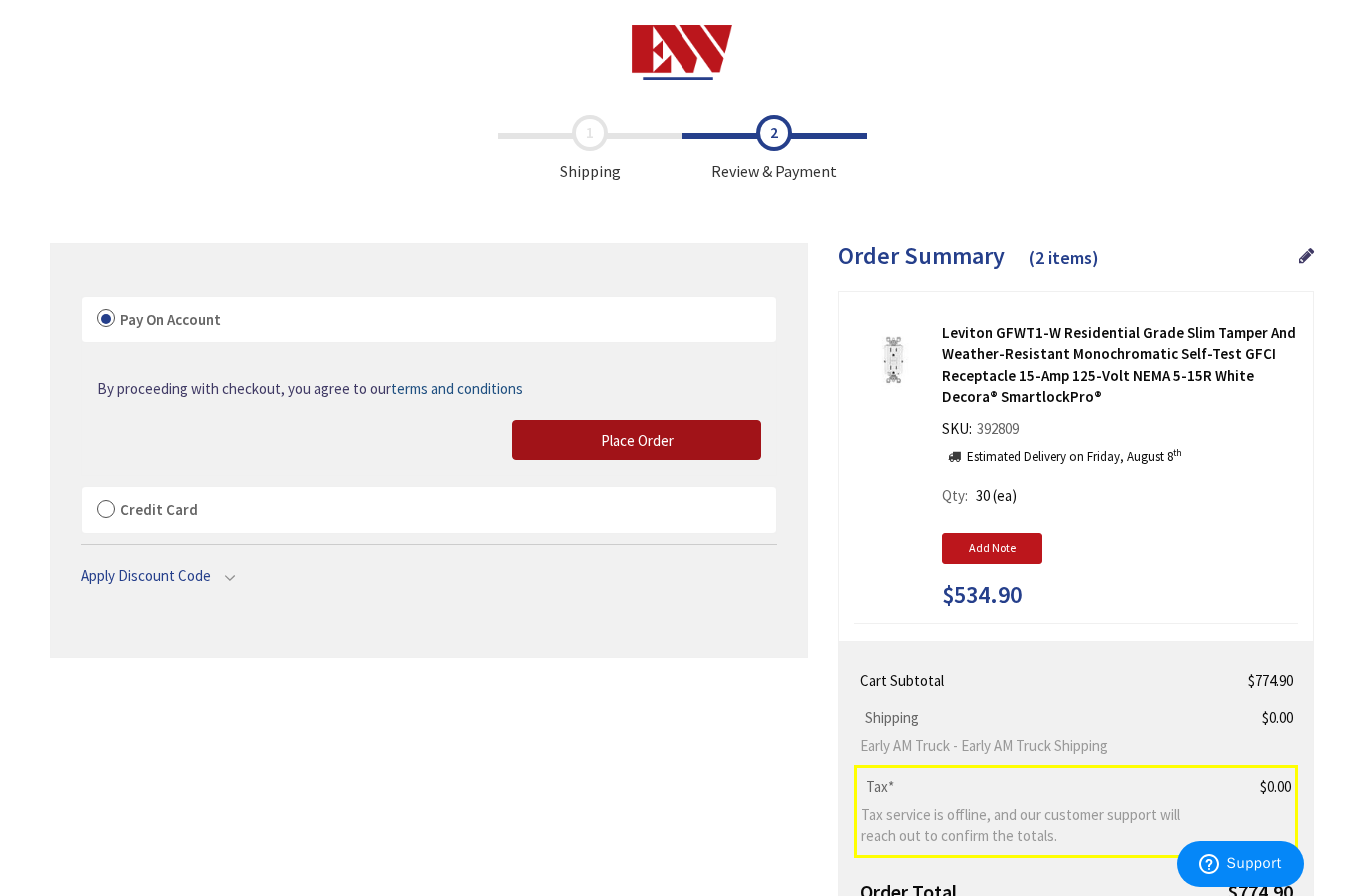 click on "Place Order" at bounding box center (637, 440) 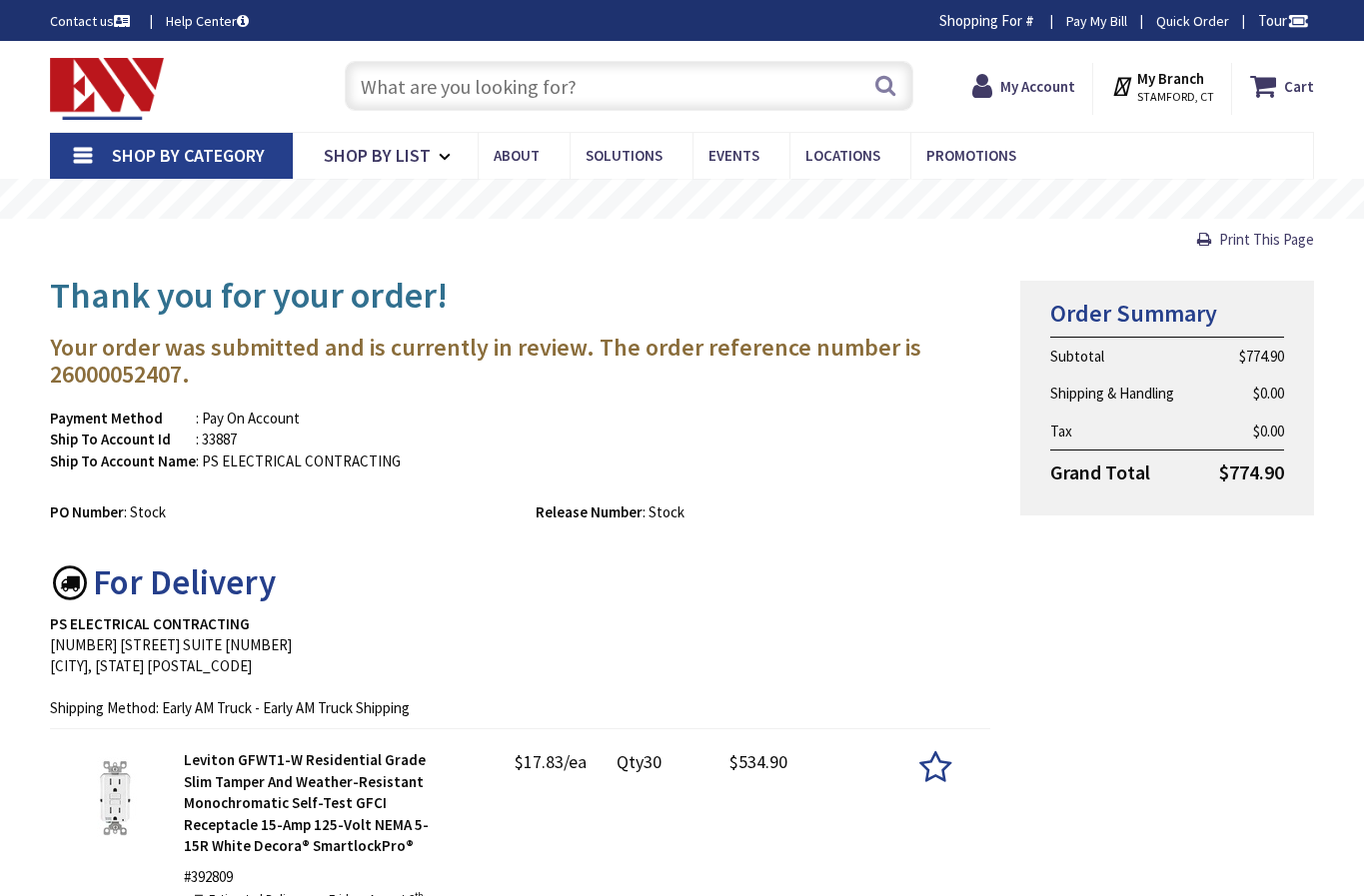 scroll, scrollTop: 0, scrollLeft: 0, axis: both 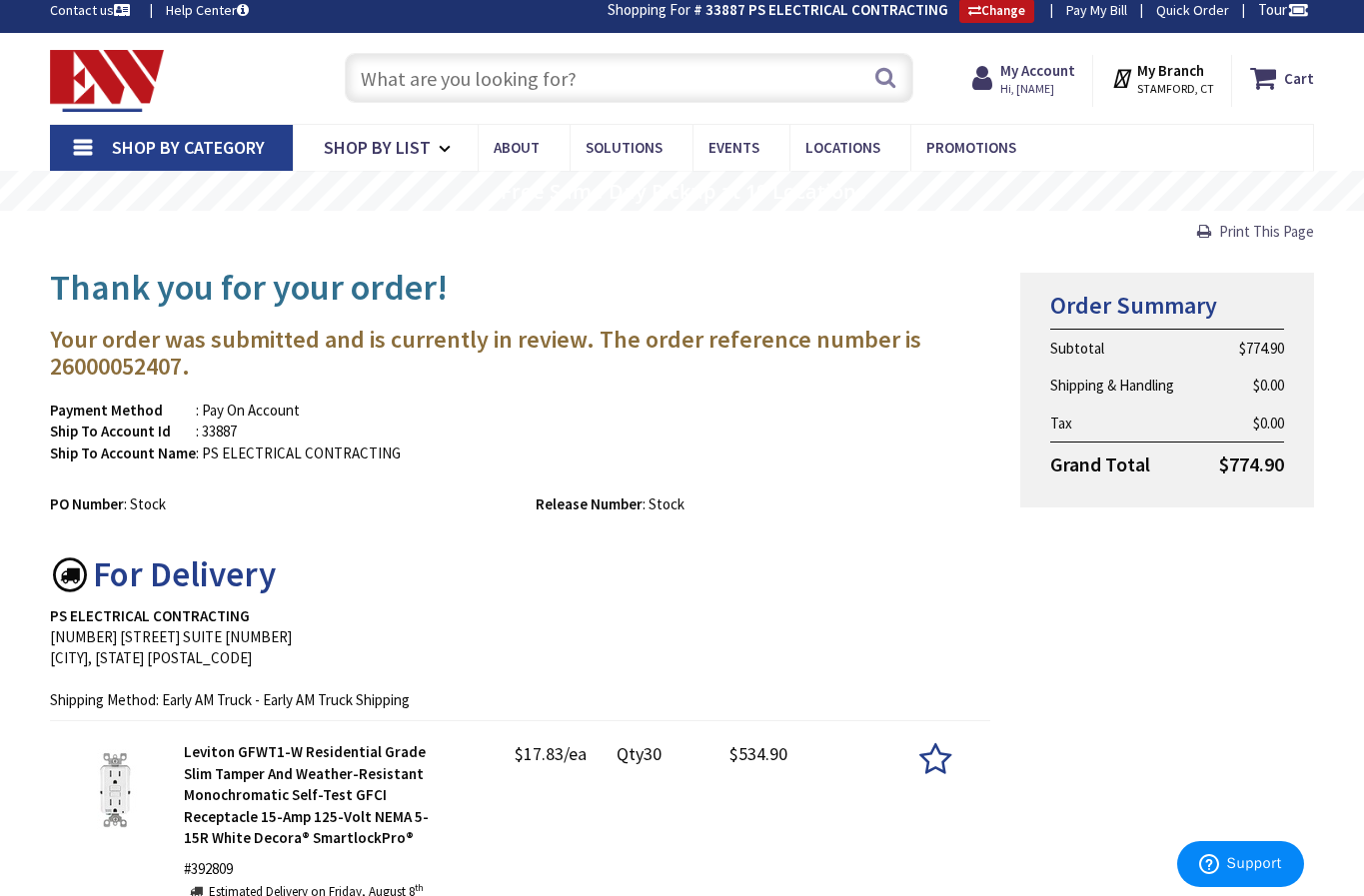 click on "Print This Page" at bounding box center (1266, 231) 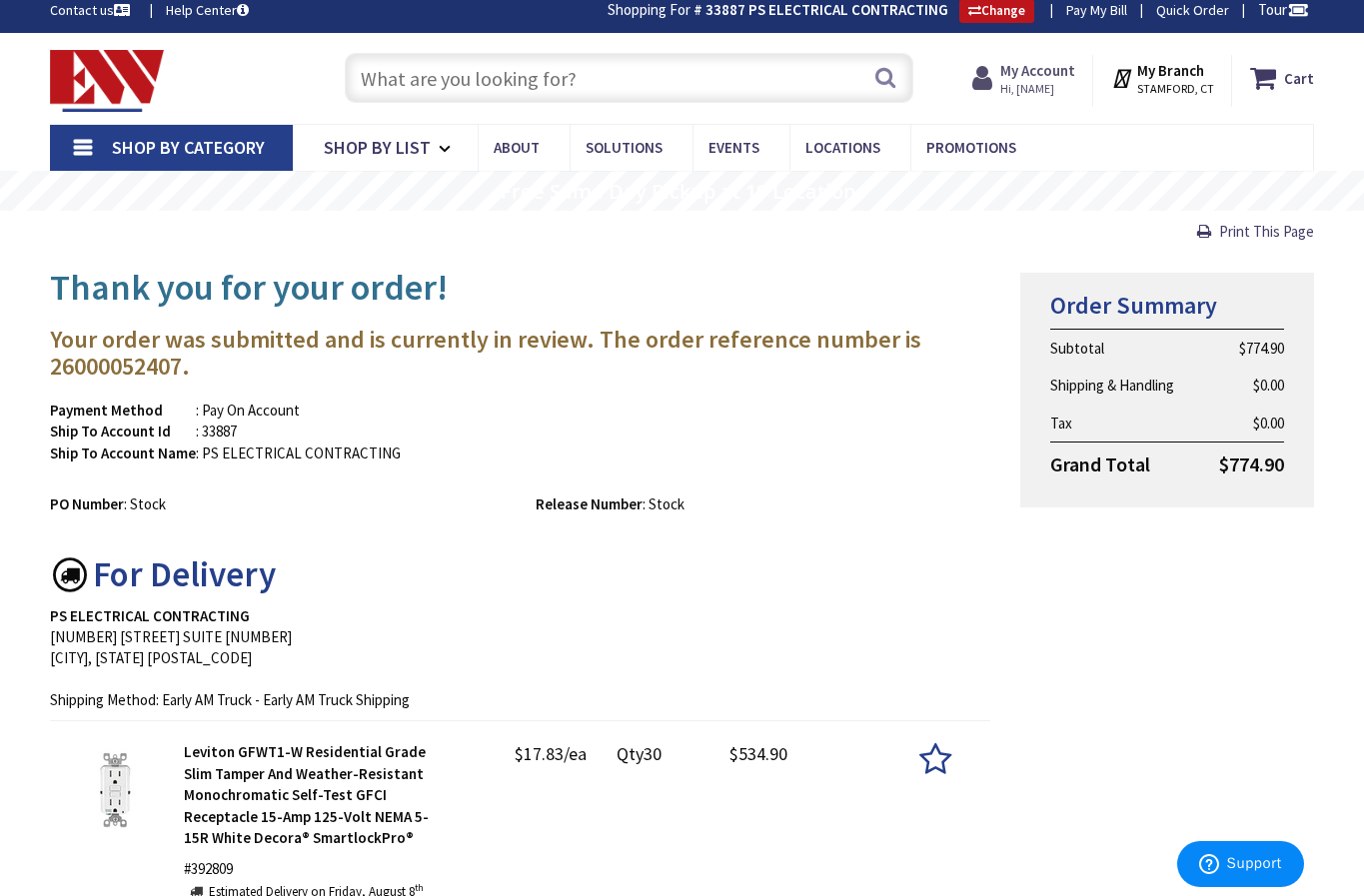 click on "My Account" at bounding box center (1037, 70) 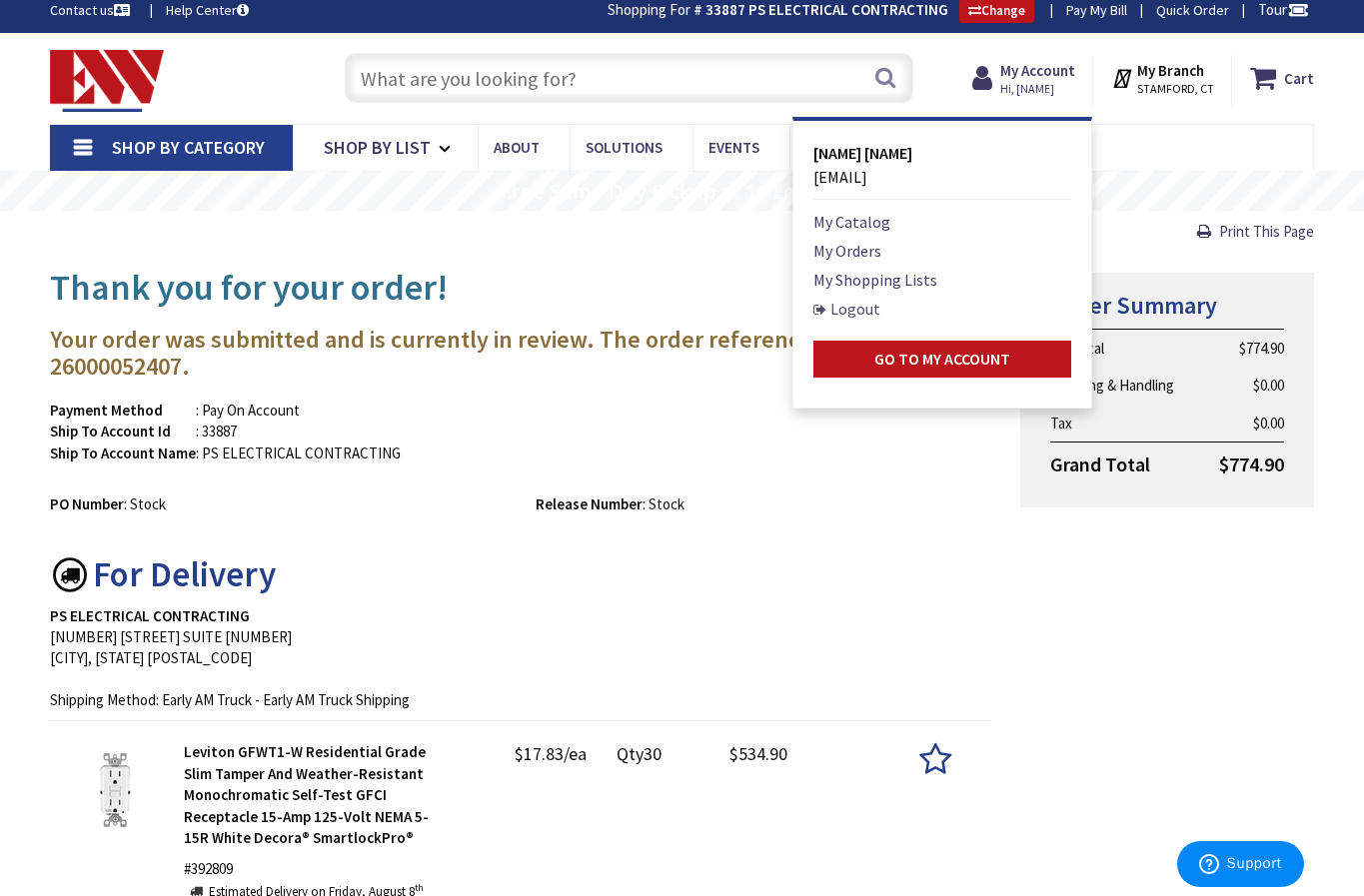 click on "Logout" at bounding box center [846, 309] 